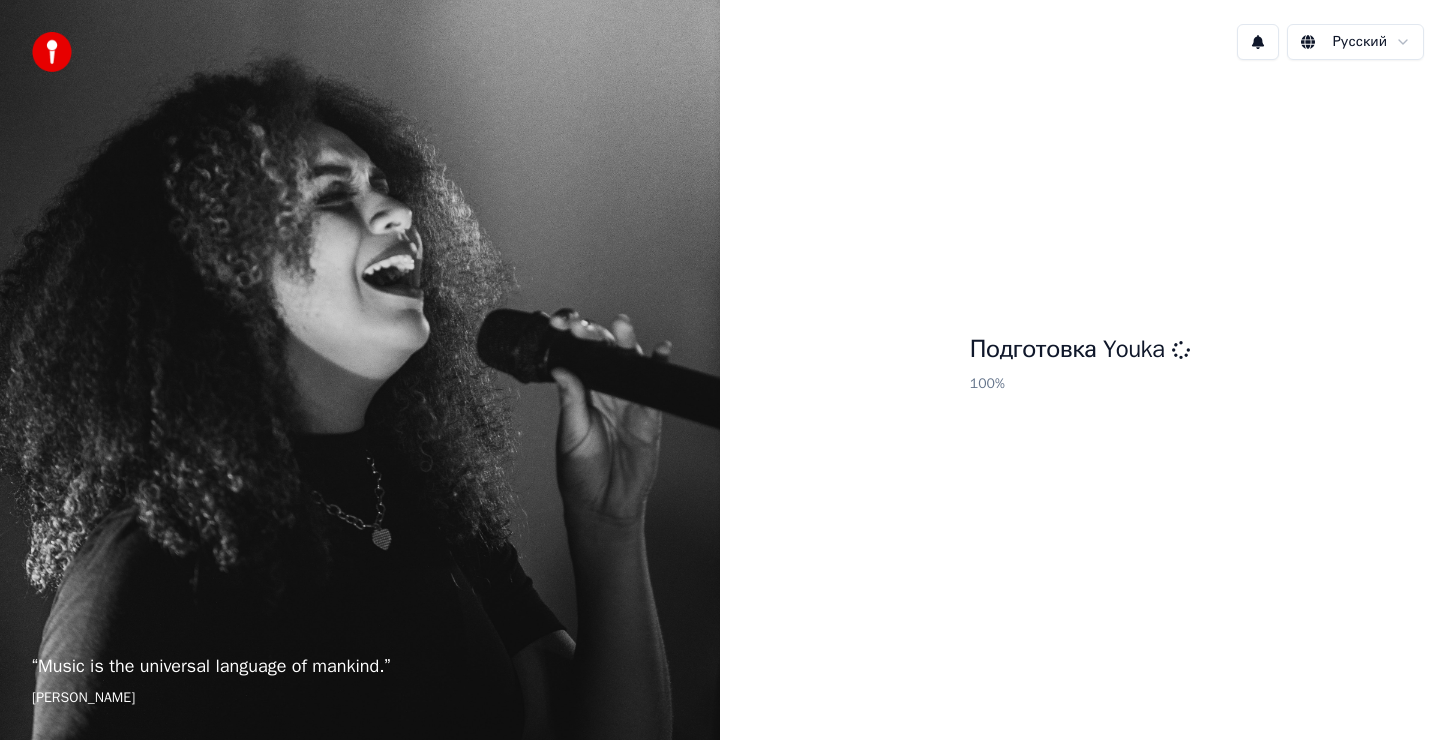 scroll, scrollTop: 0, scrollLeft: 0, axis: both 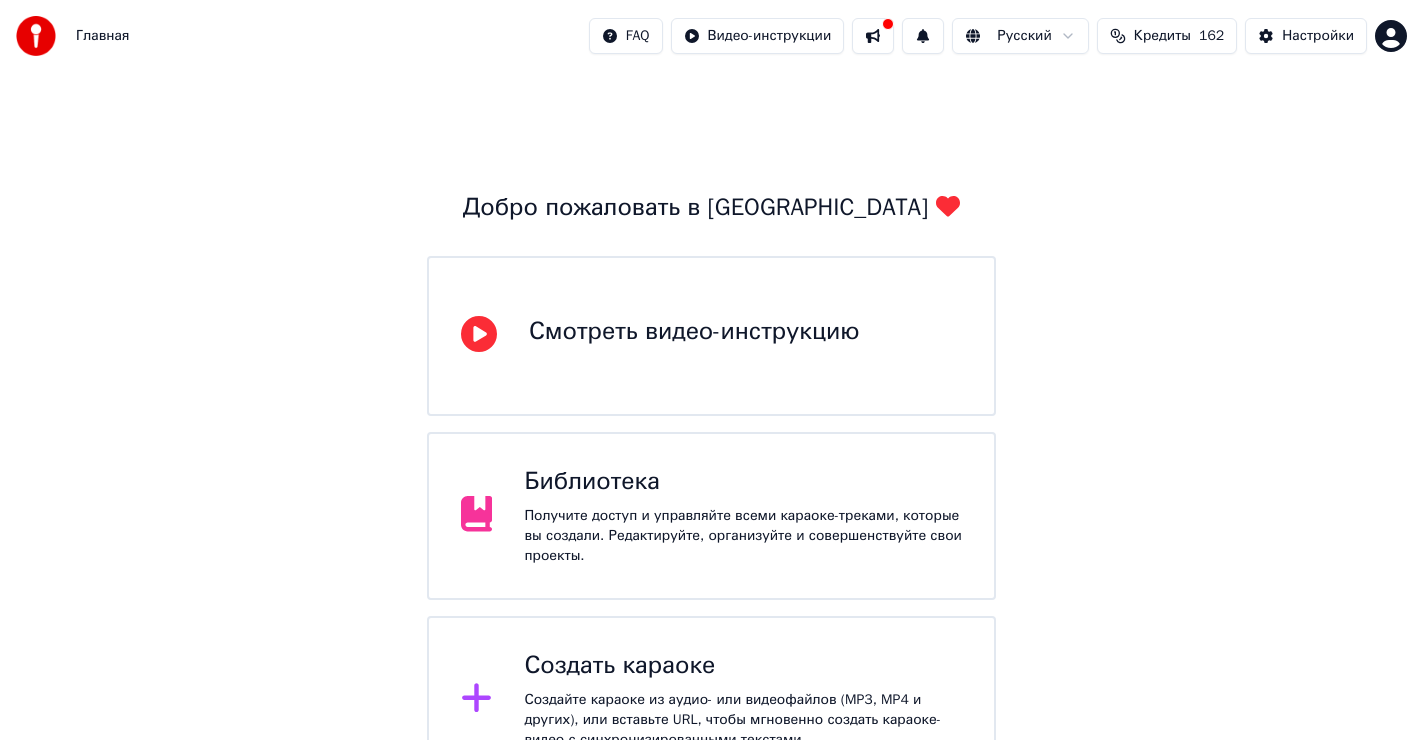 click on "Создать караоке" at bounding box center [743, 666] 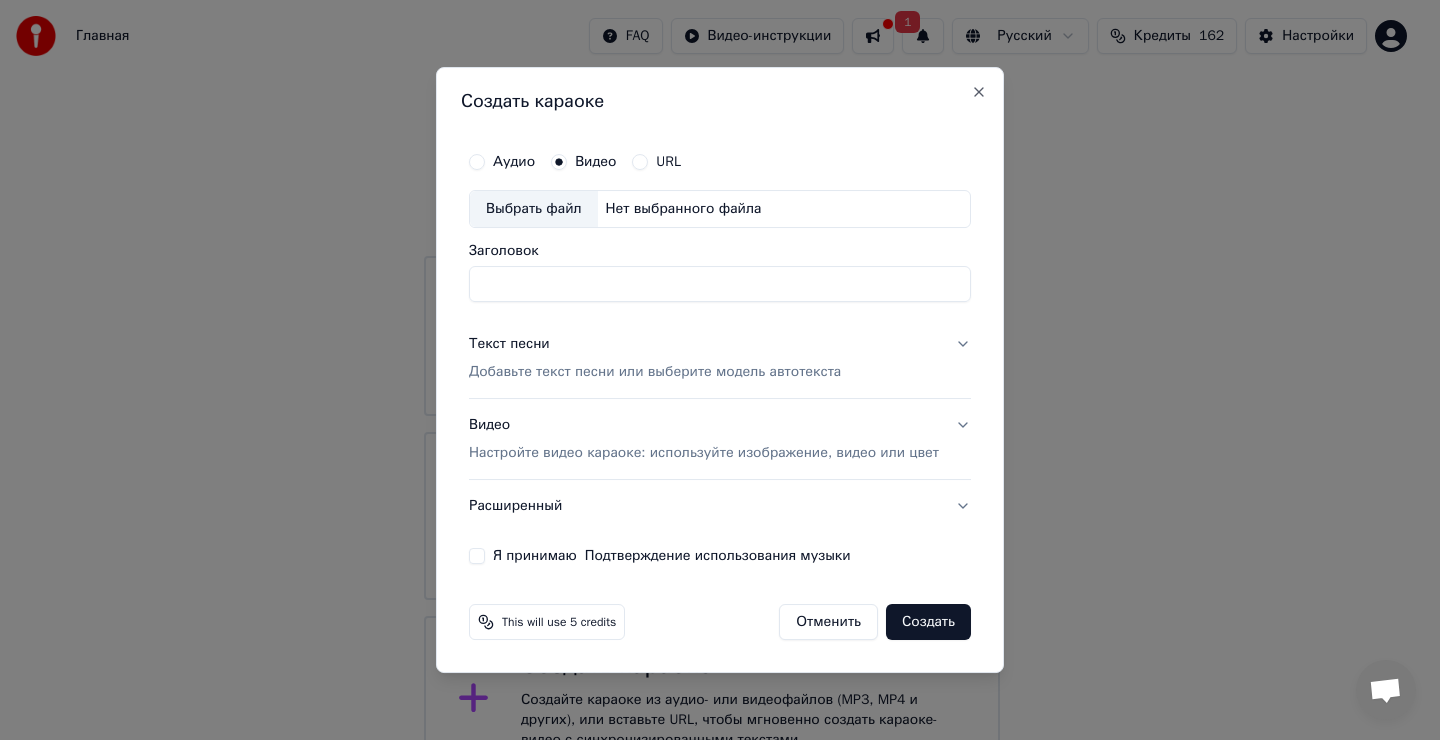 click on "Выбрать файл" at bounding box center [534, 209] 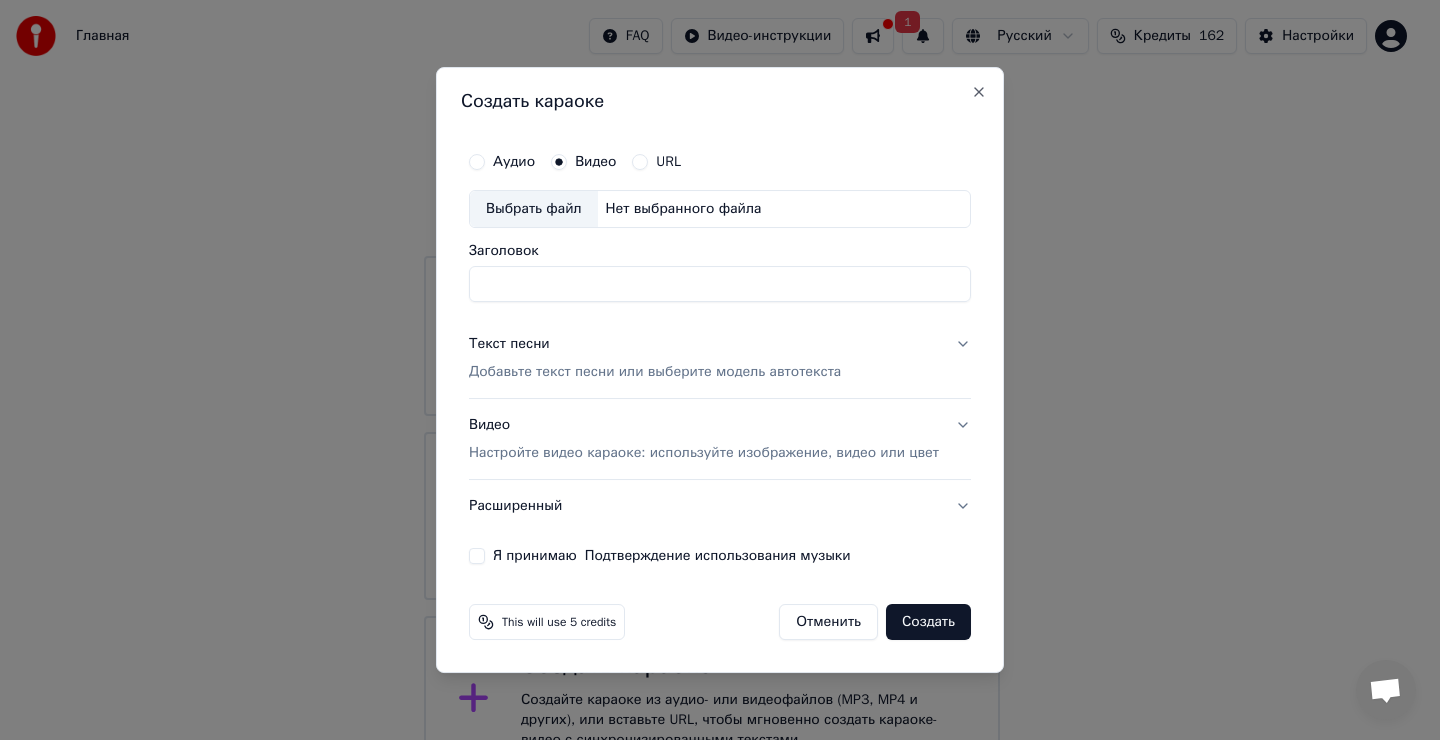 click on "Выбрать файл" at bounding box center (534, 209) 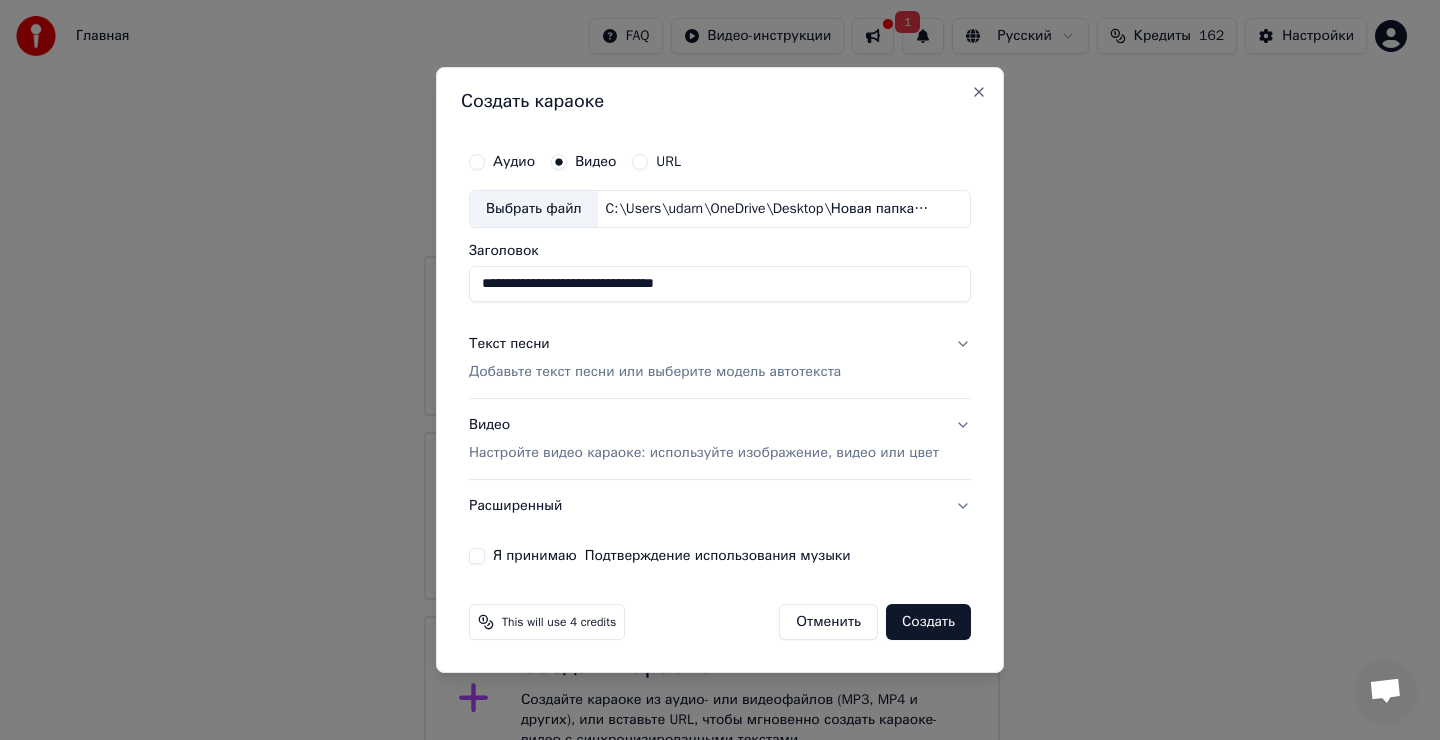 type on "**********" 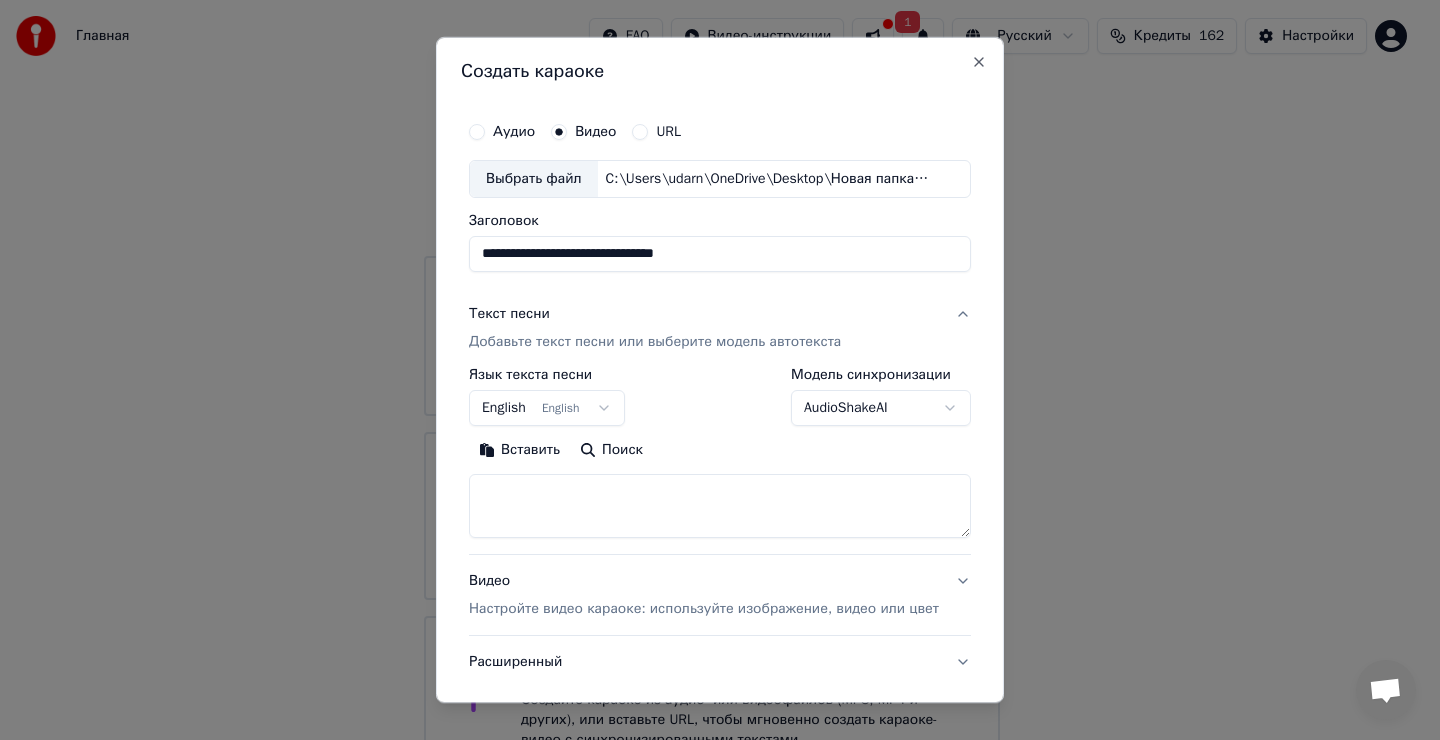 click at bounding box center [720, 506] 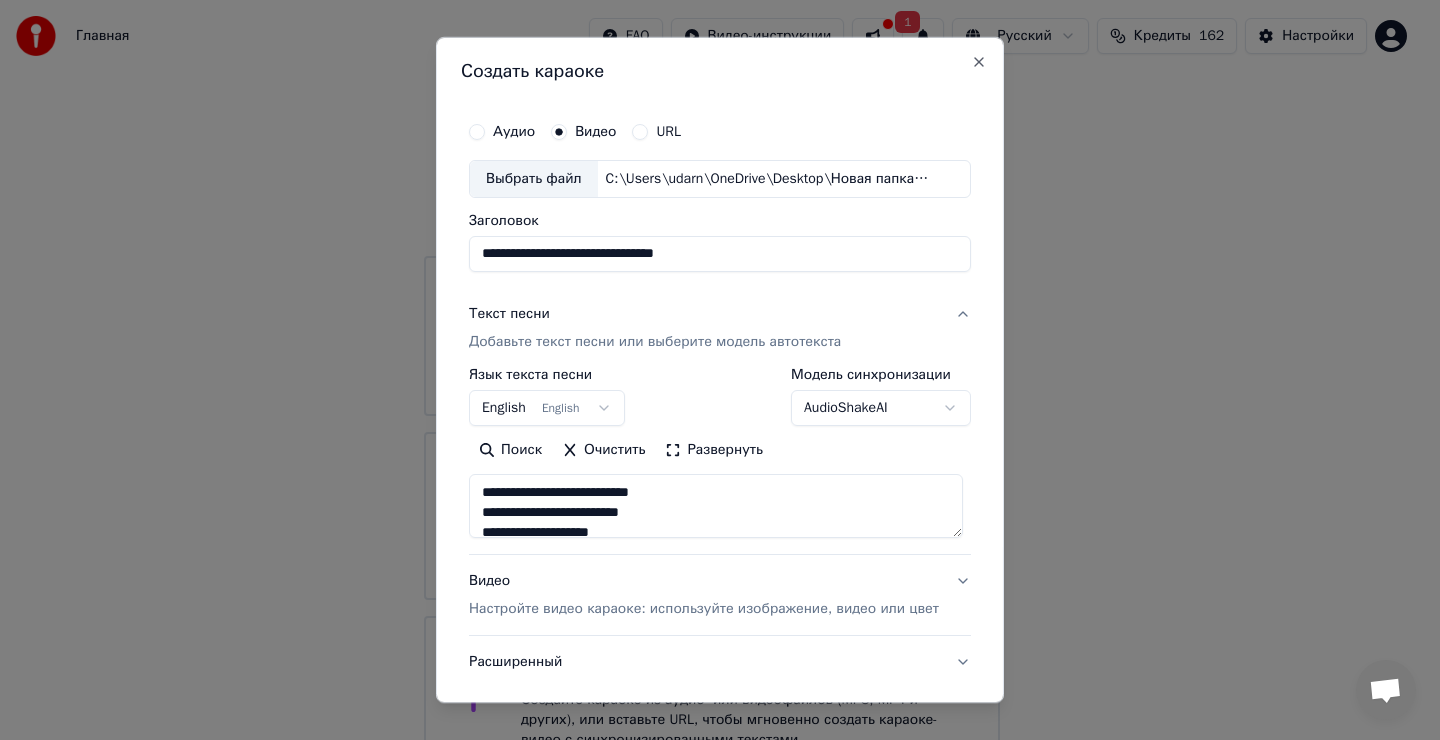 click on "**********" at bounding box center [711, 392] 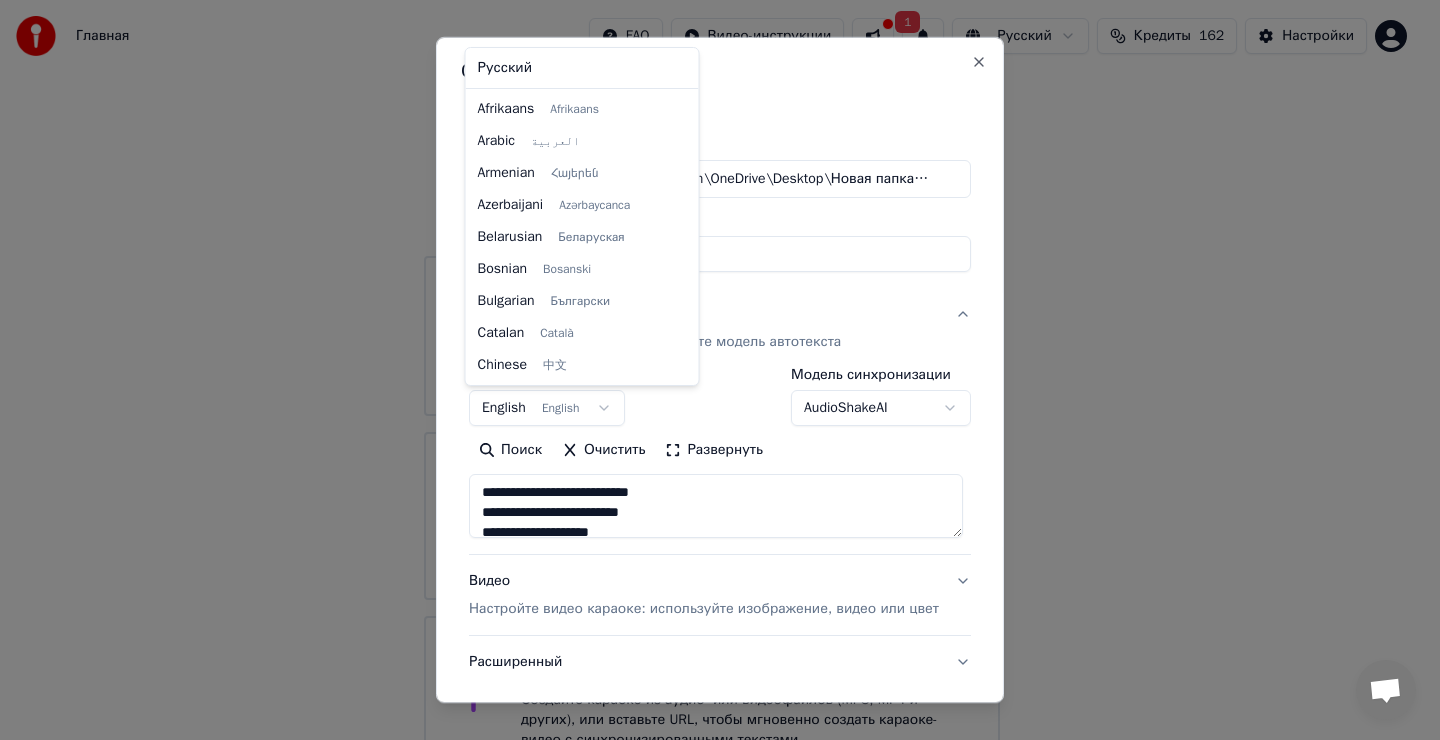 scroll, scrollTop: 160, scrollLeft: 0, axis: vertical 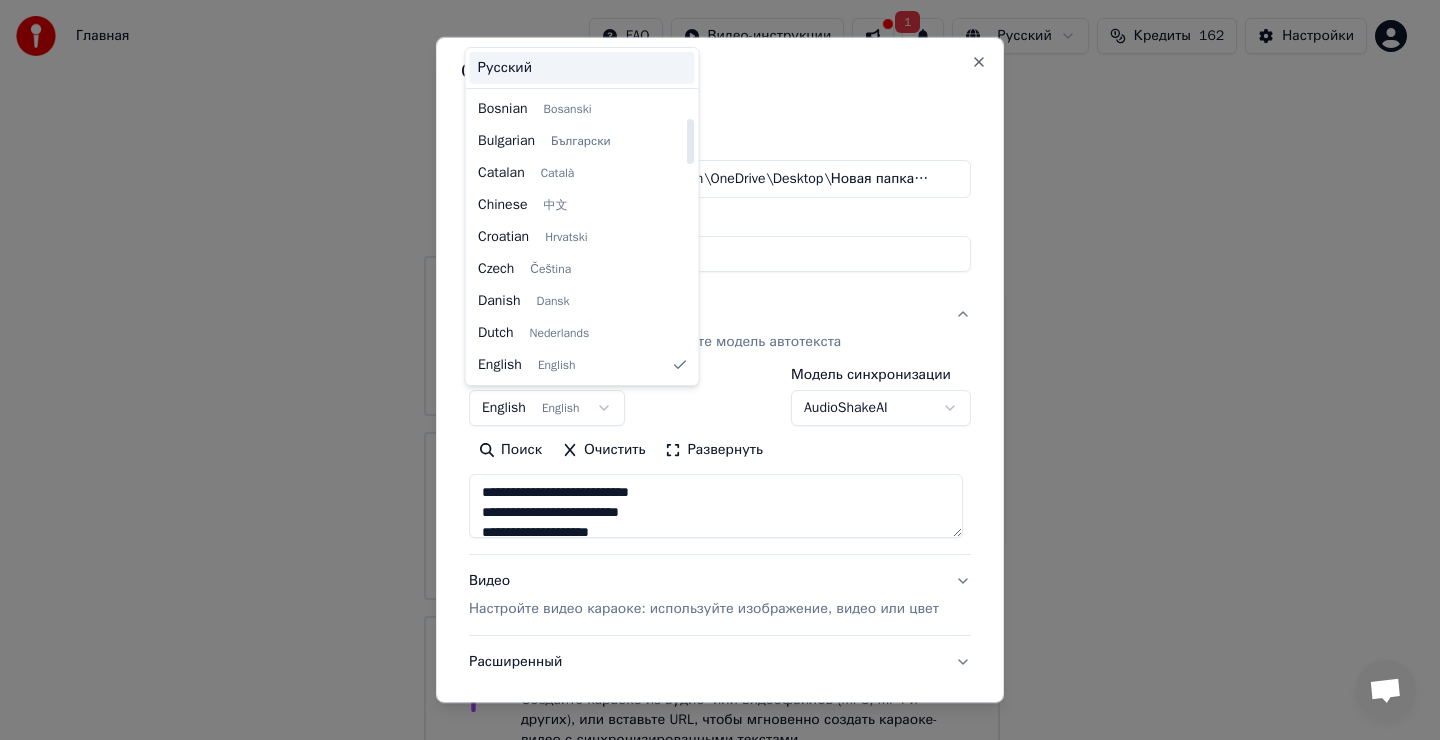 type on "**********" 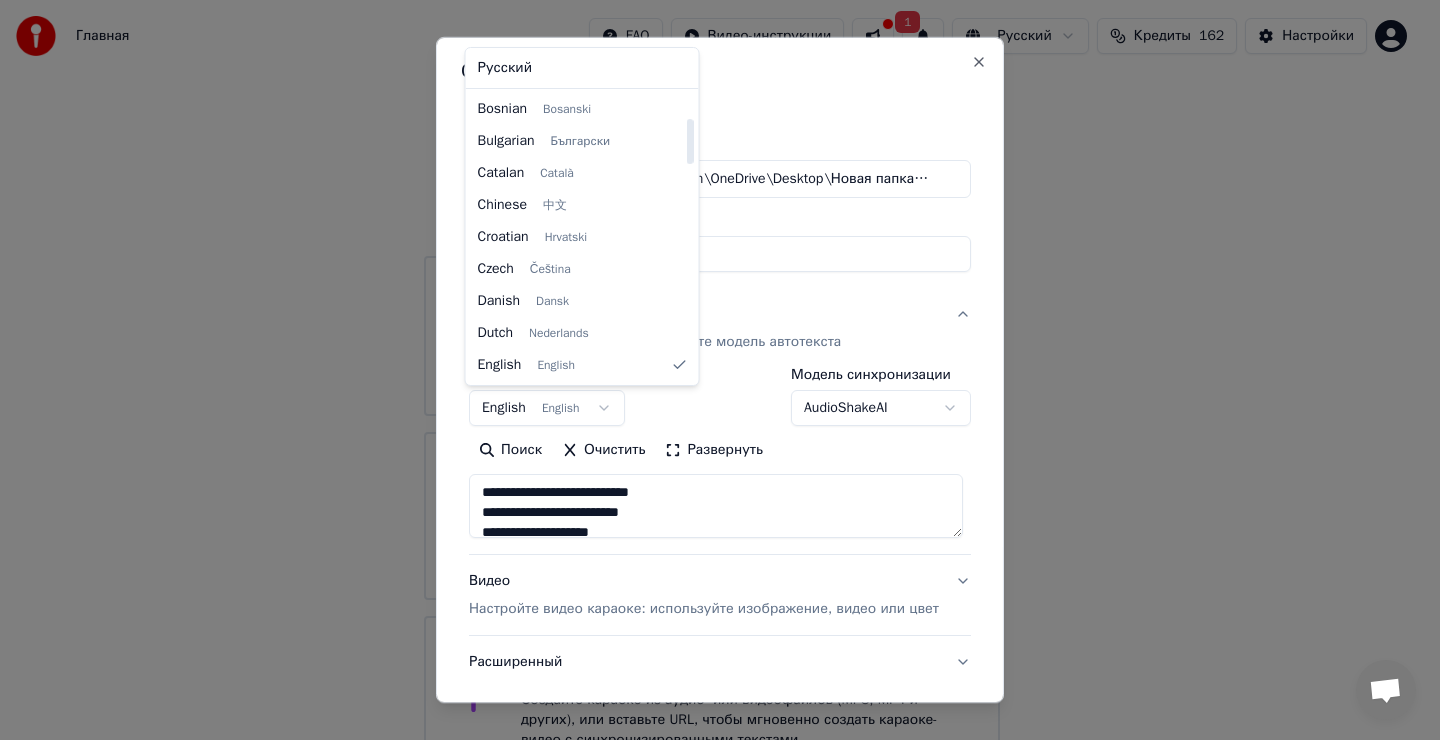 select on "**" 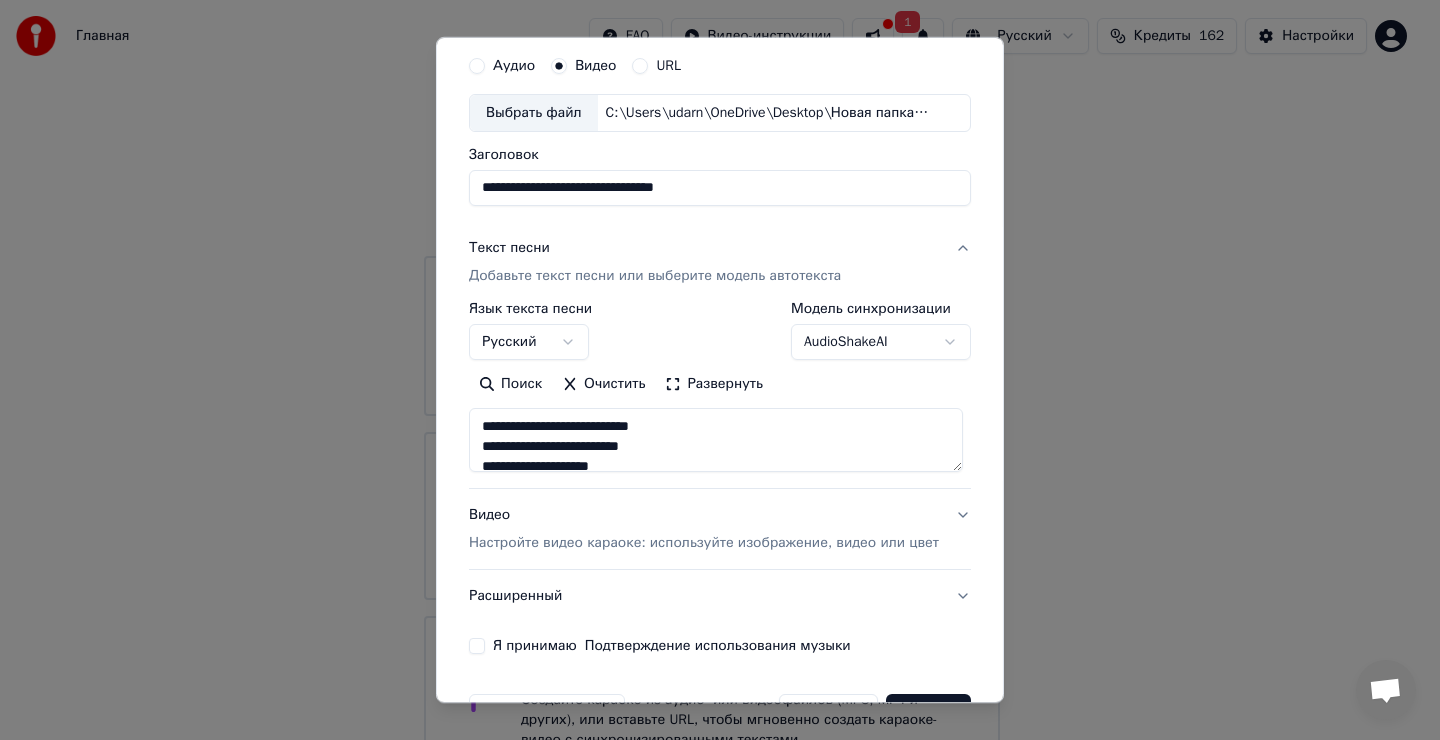 scroll, scrollTop: 126, scrollLeft: 0, axis: vertical 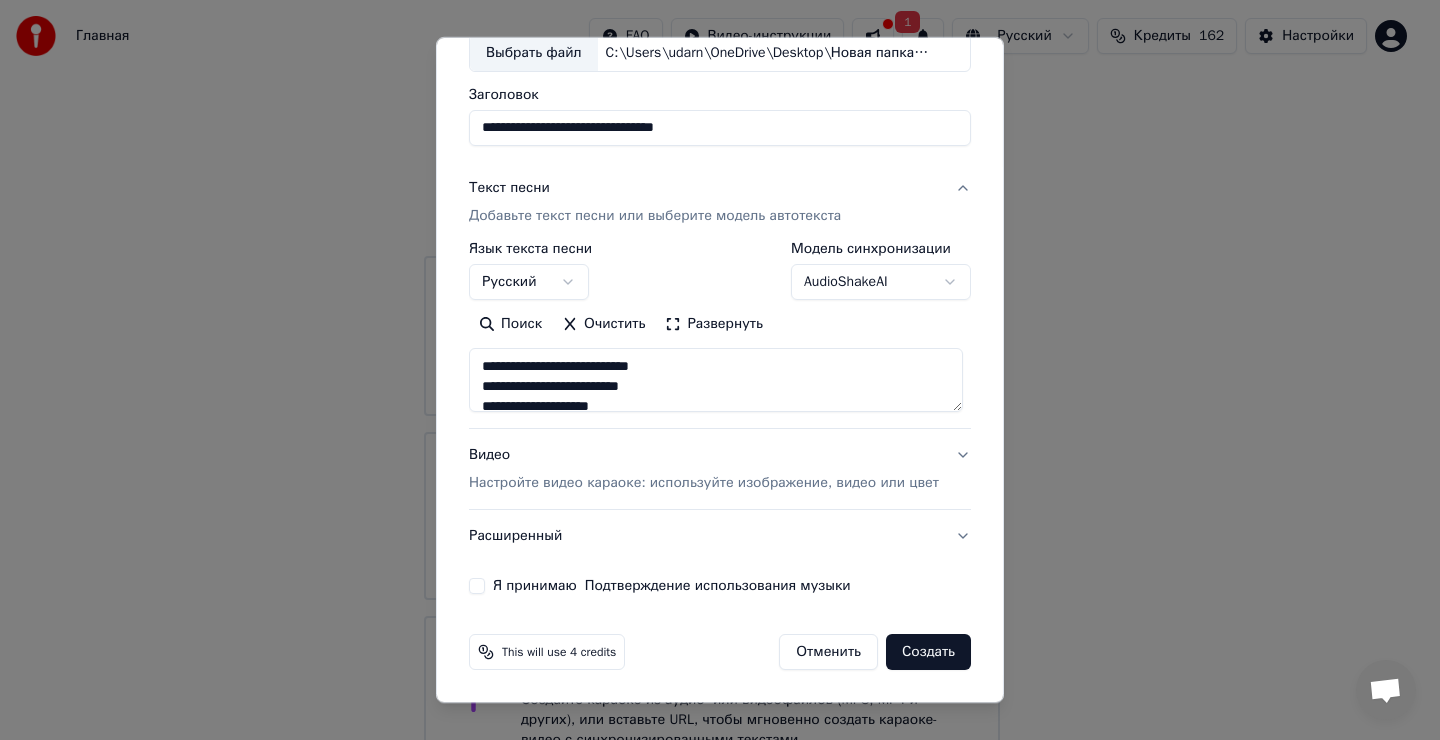 click on "Я принимаю   Подтверждение использования музыки" at bounding box center [477, 586] 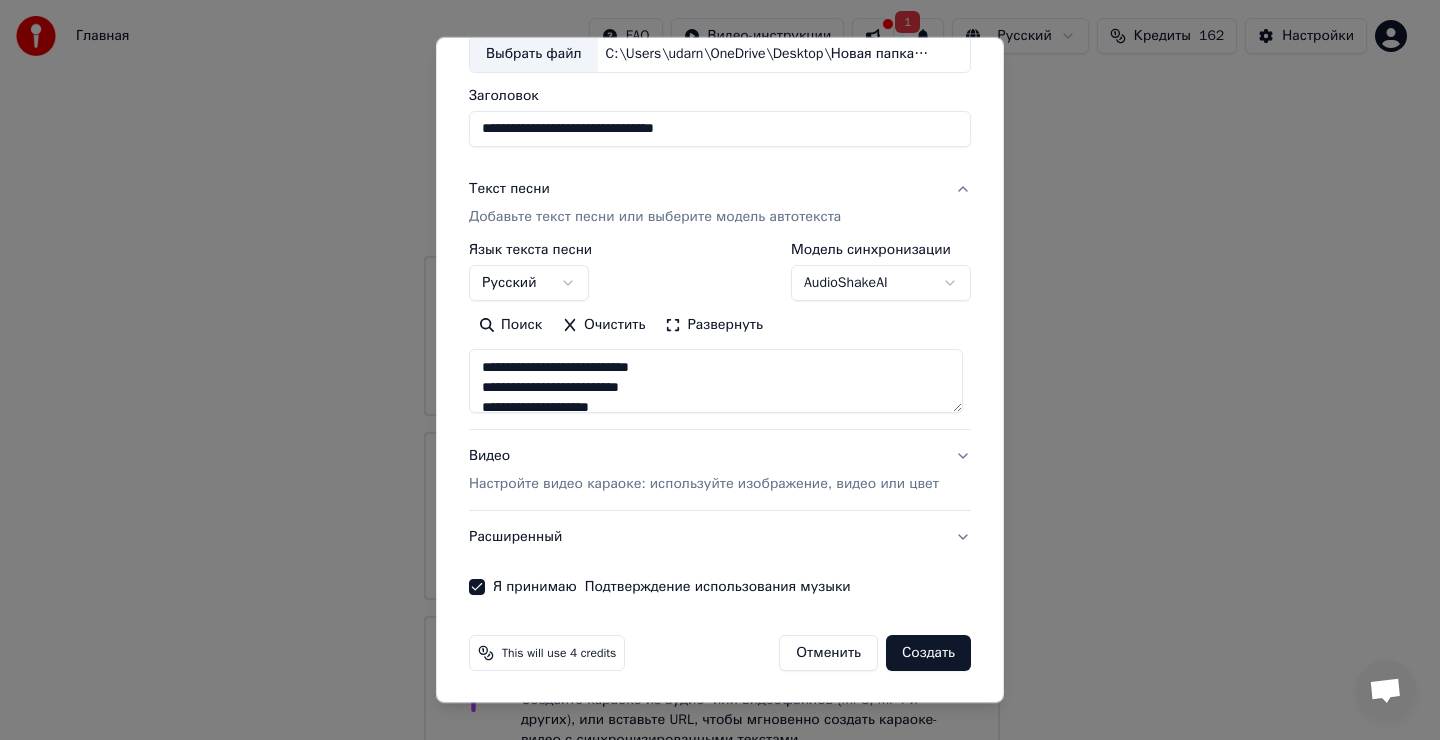 scroll, scrollTop: 126, scrollLeft: 0, axis: vertical 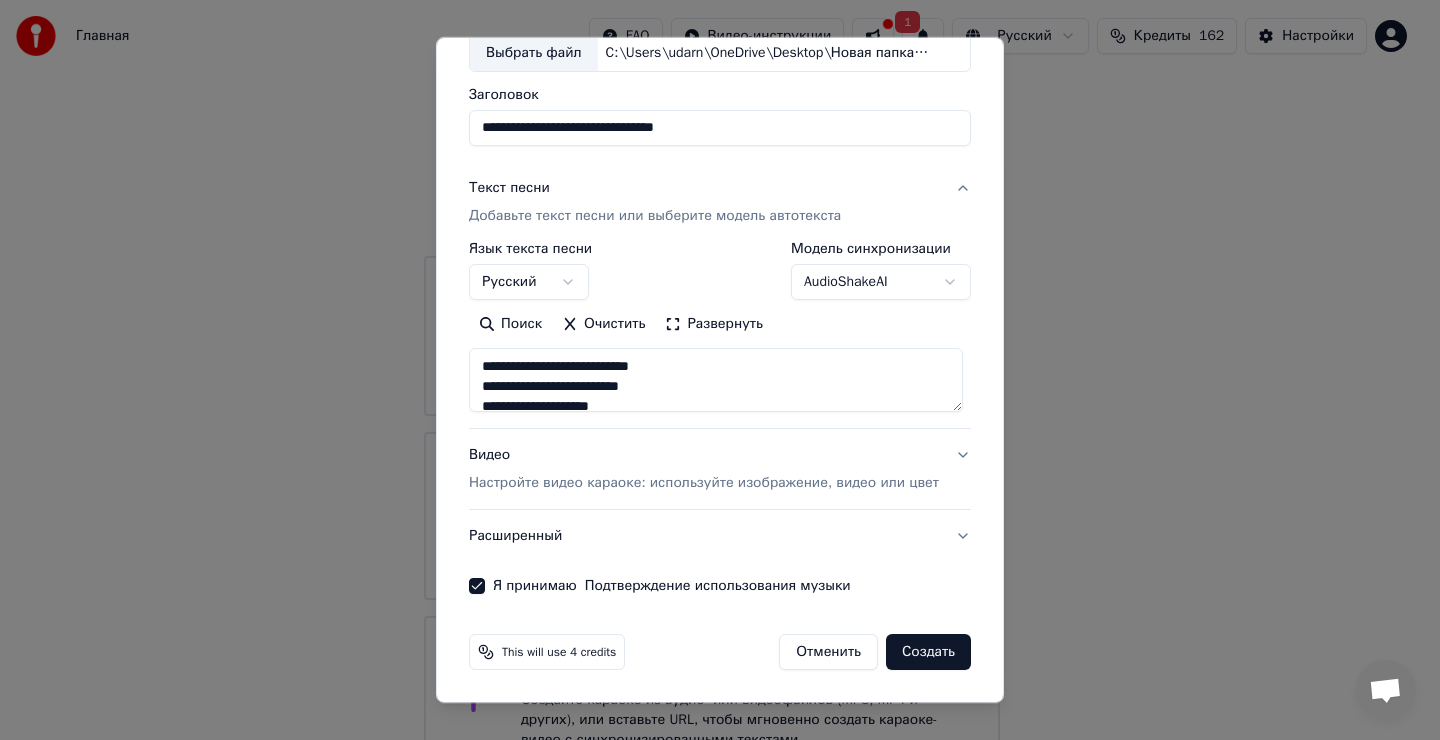 click on "Создать" at bounding box center [928, 652] 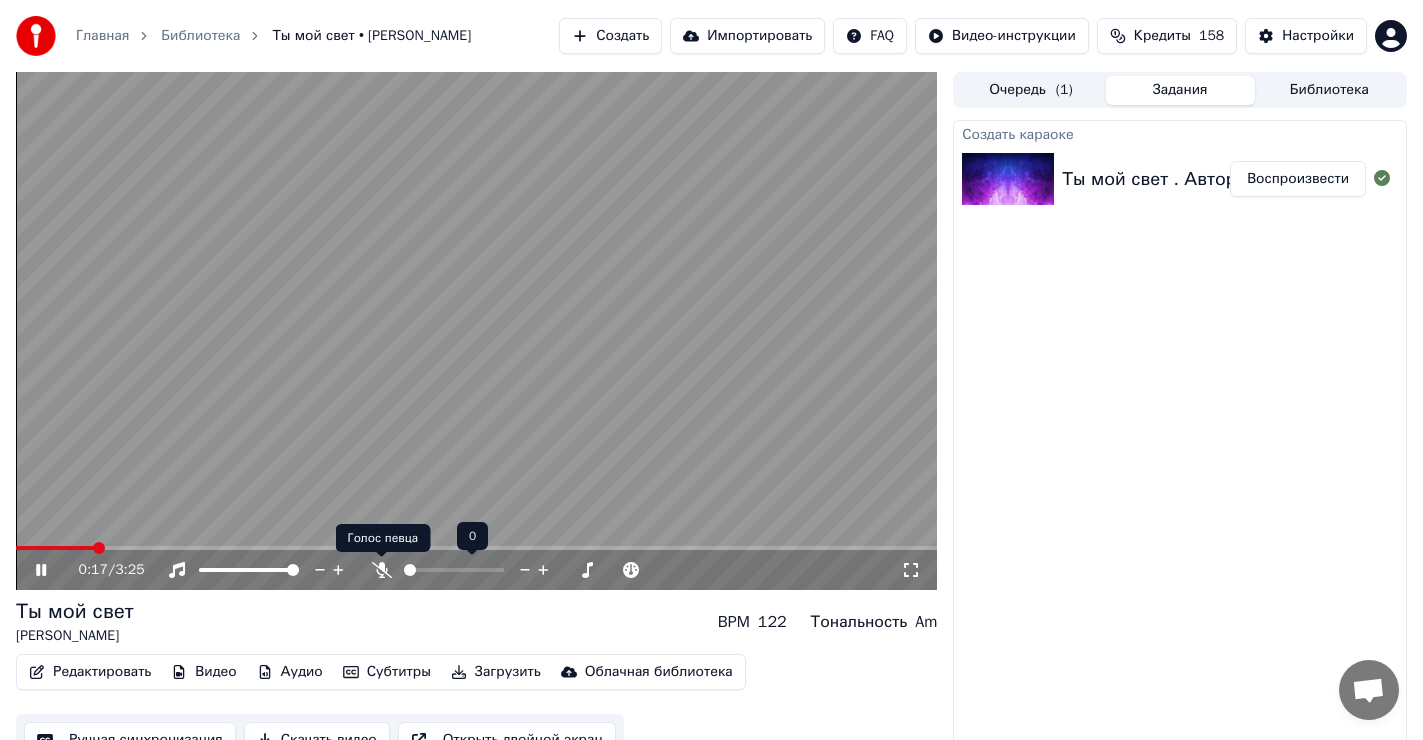 click 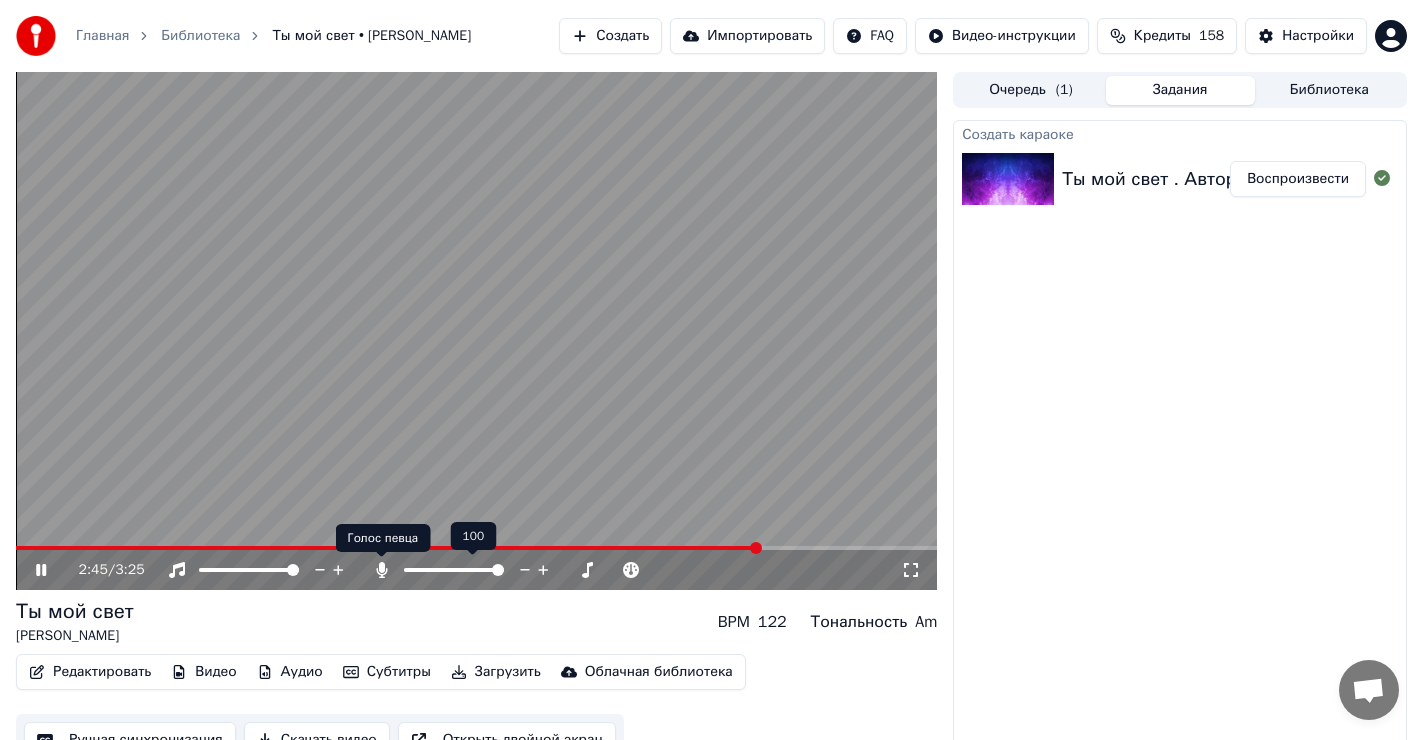 click 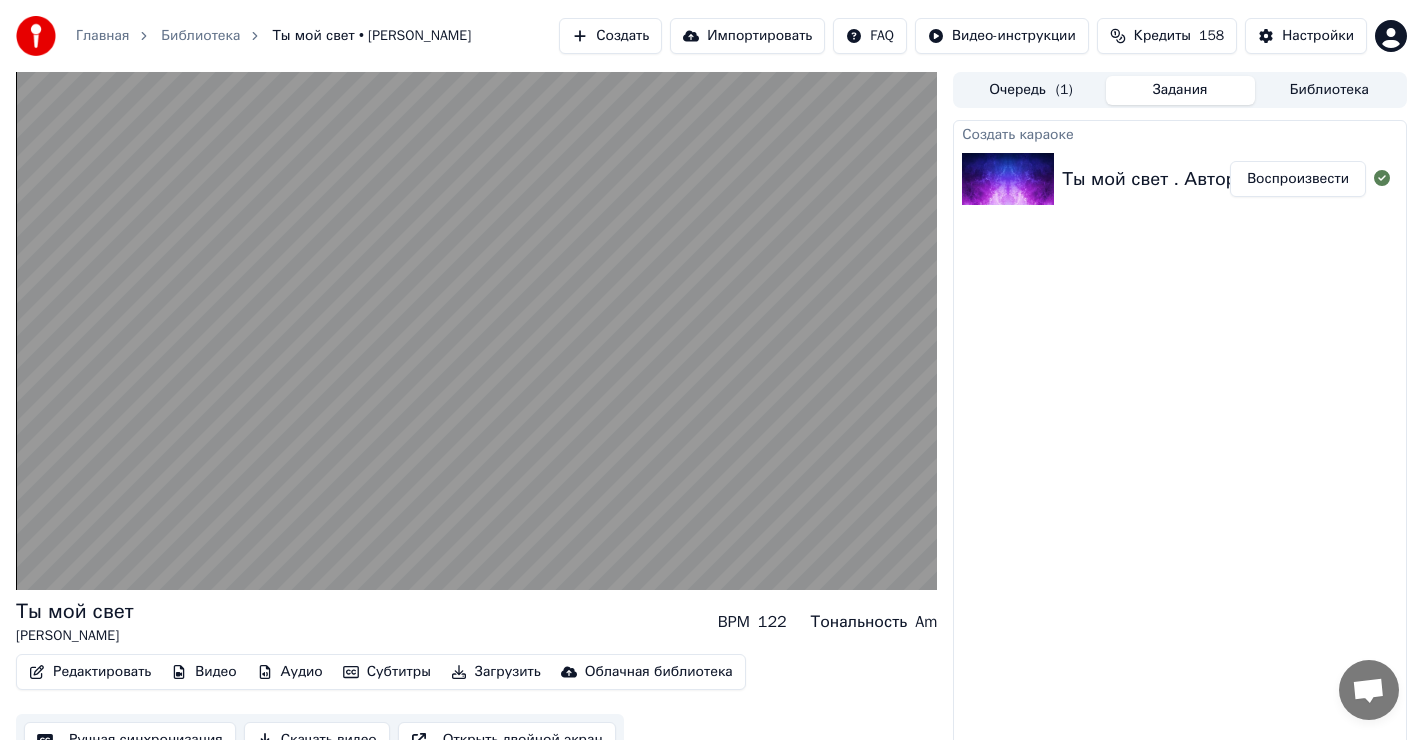 click on "Загрузить" at bounding box center [496, 672] 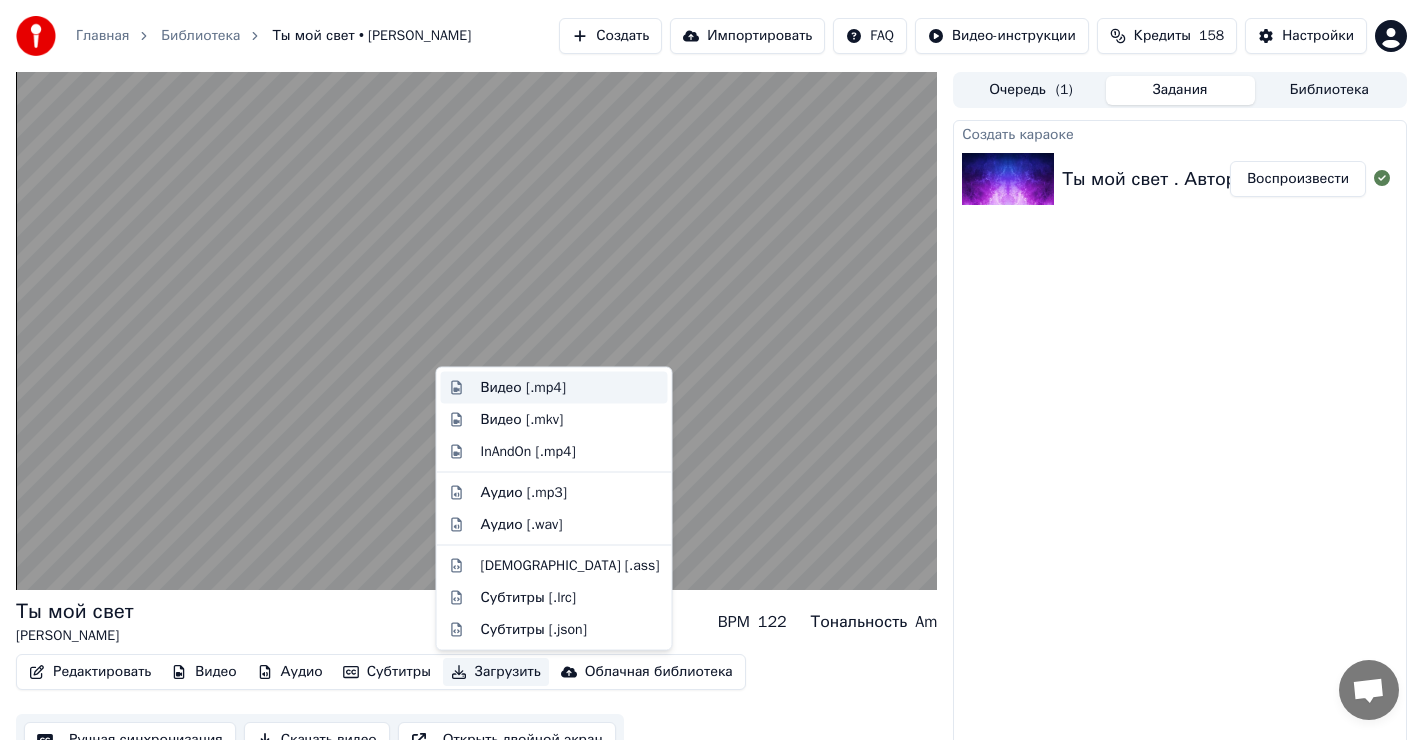 click on "Видео [.mp4]" at bounding box center [523, 388] 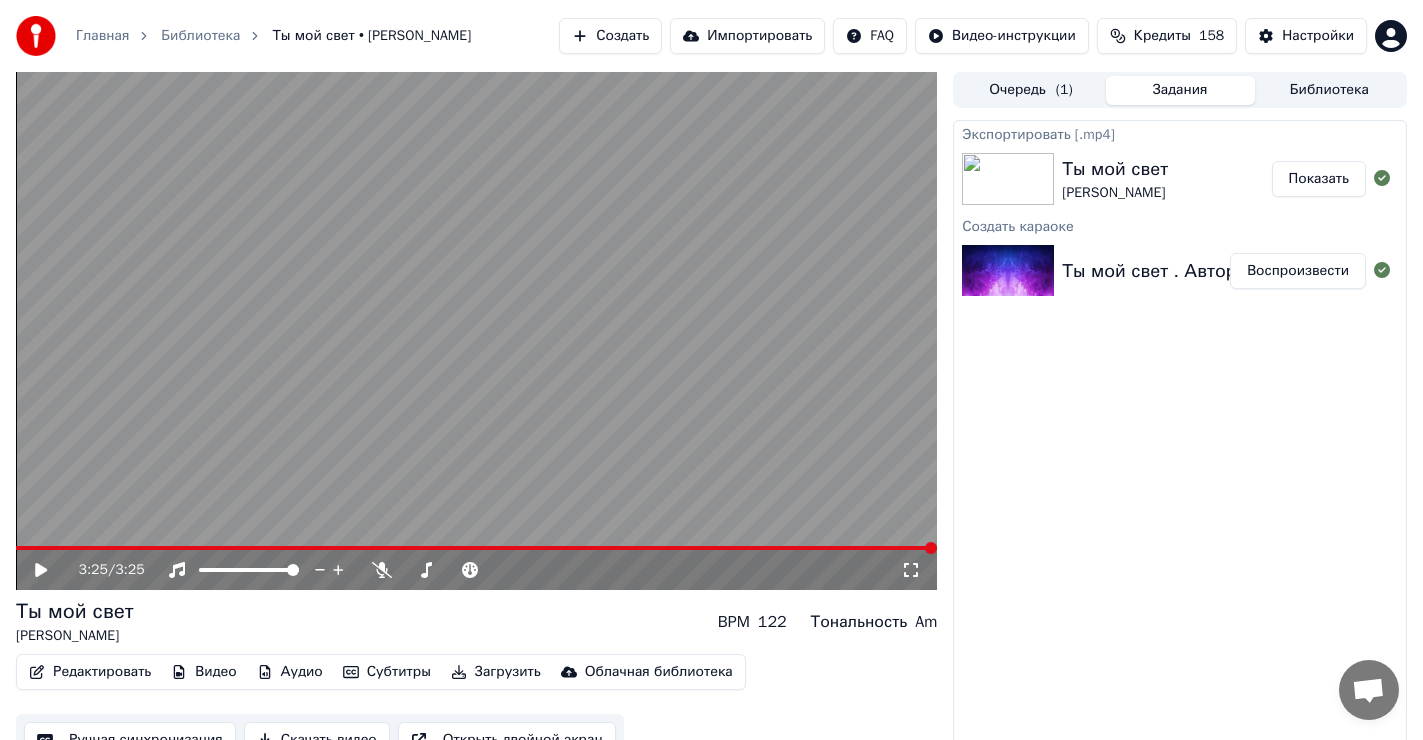 click on "Показать" at bounding box center (1319, 179) 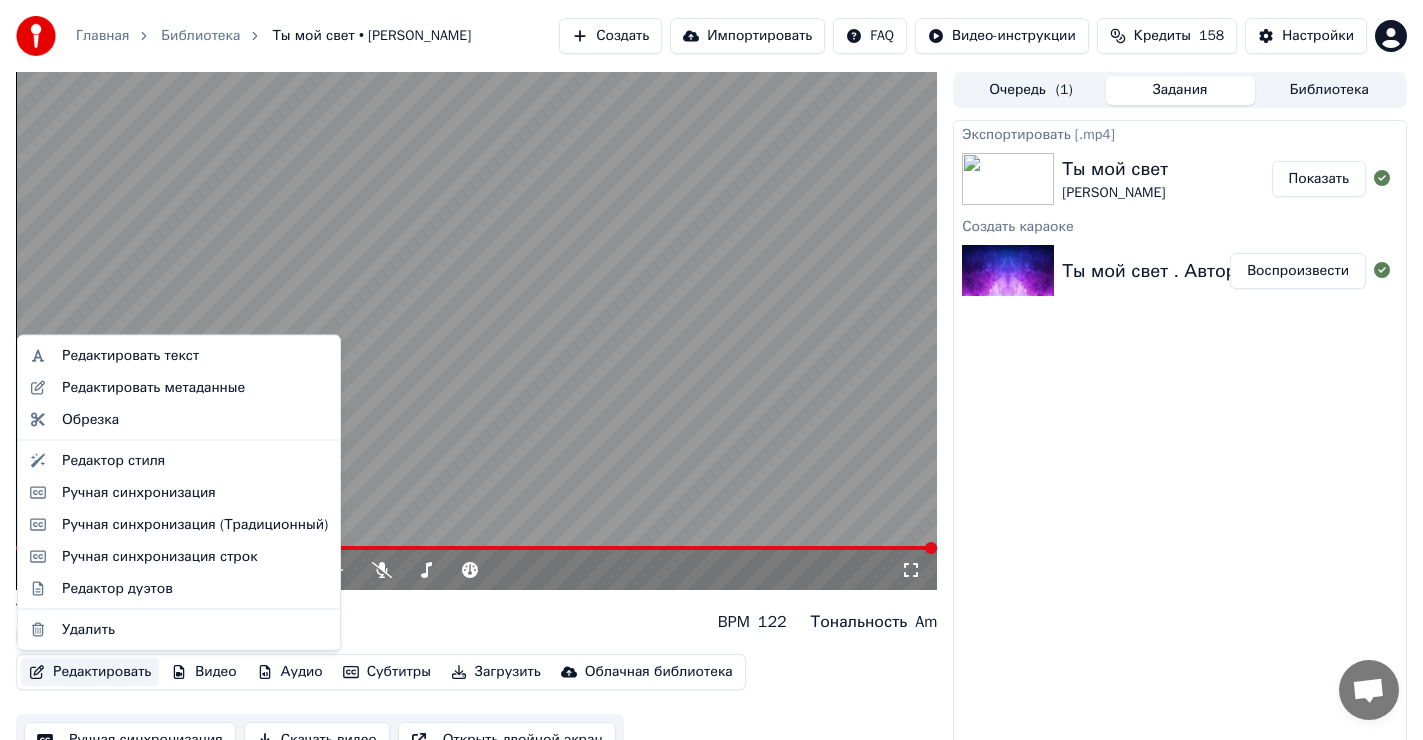 click on "Редактировать" at bounding box center (90, 672) 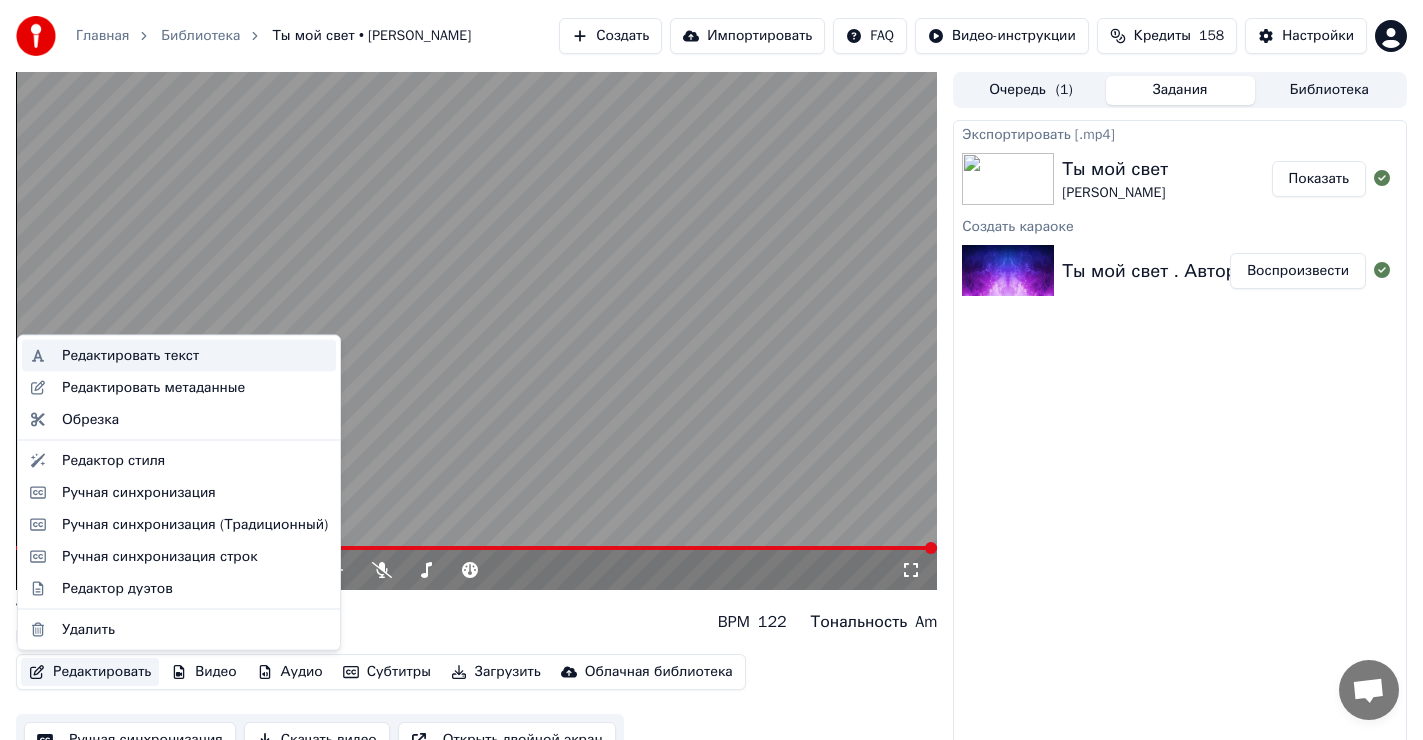 click on "Редактировать текст" at bounding box center (130, 356) 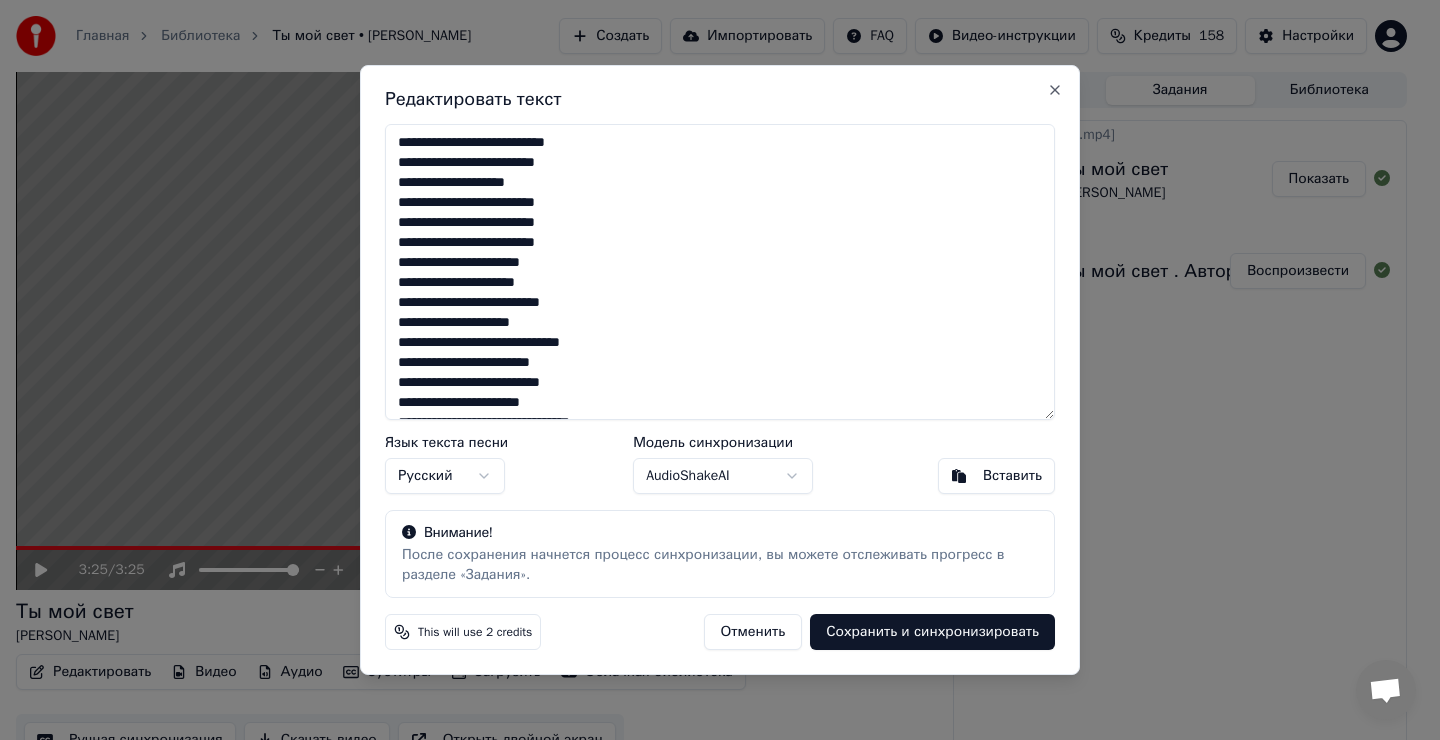 click on "**********" at bounding box center [720, 272] 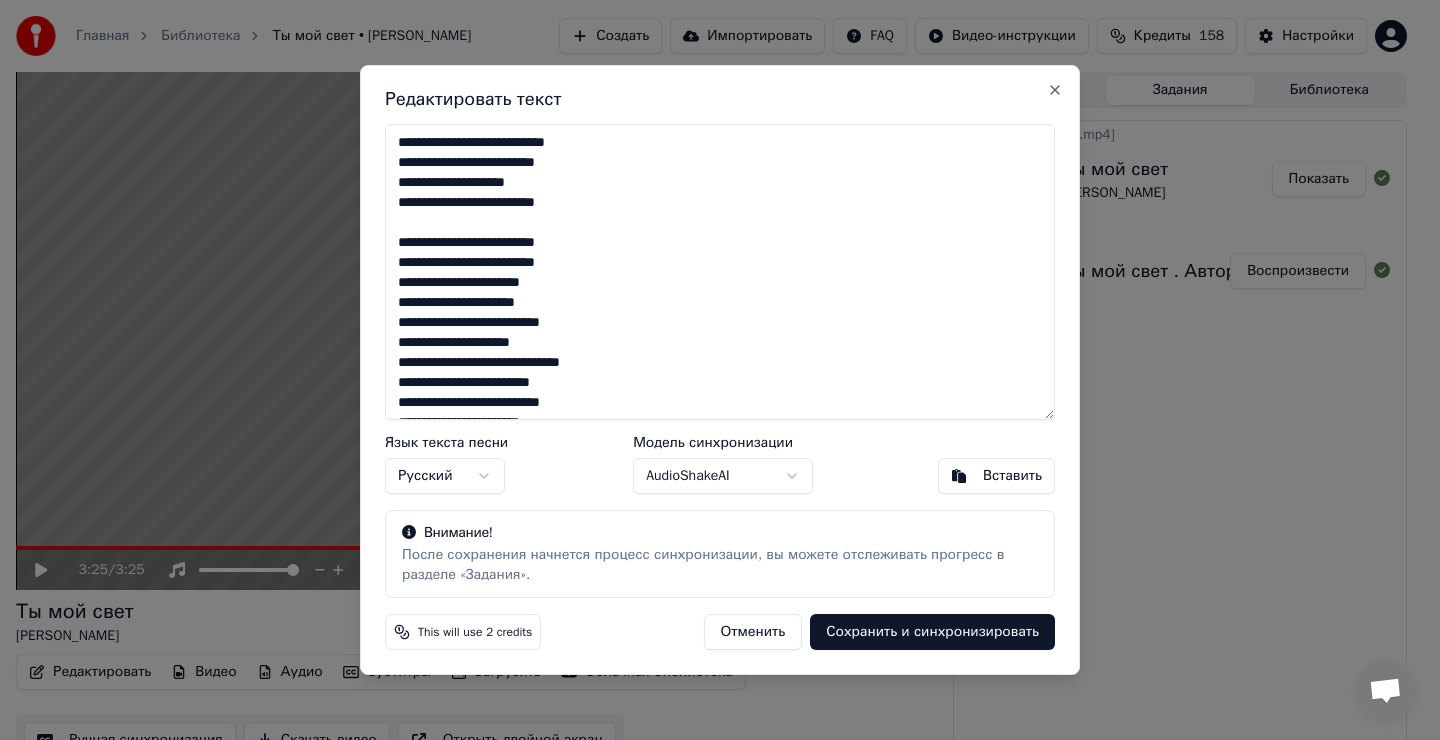 click on "**********" at bounding box center [720, 272] 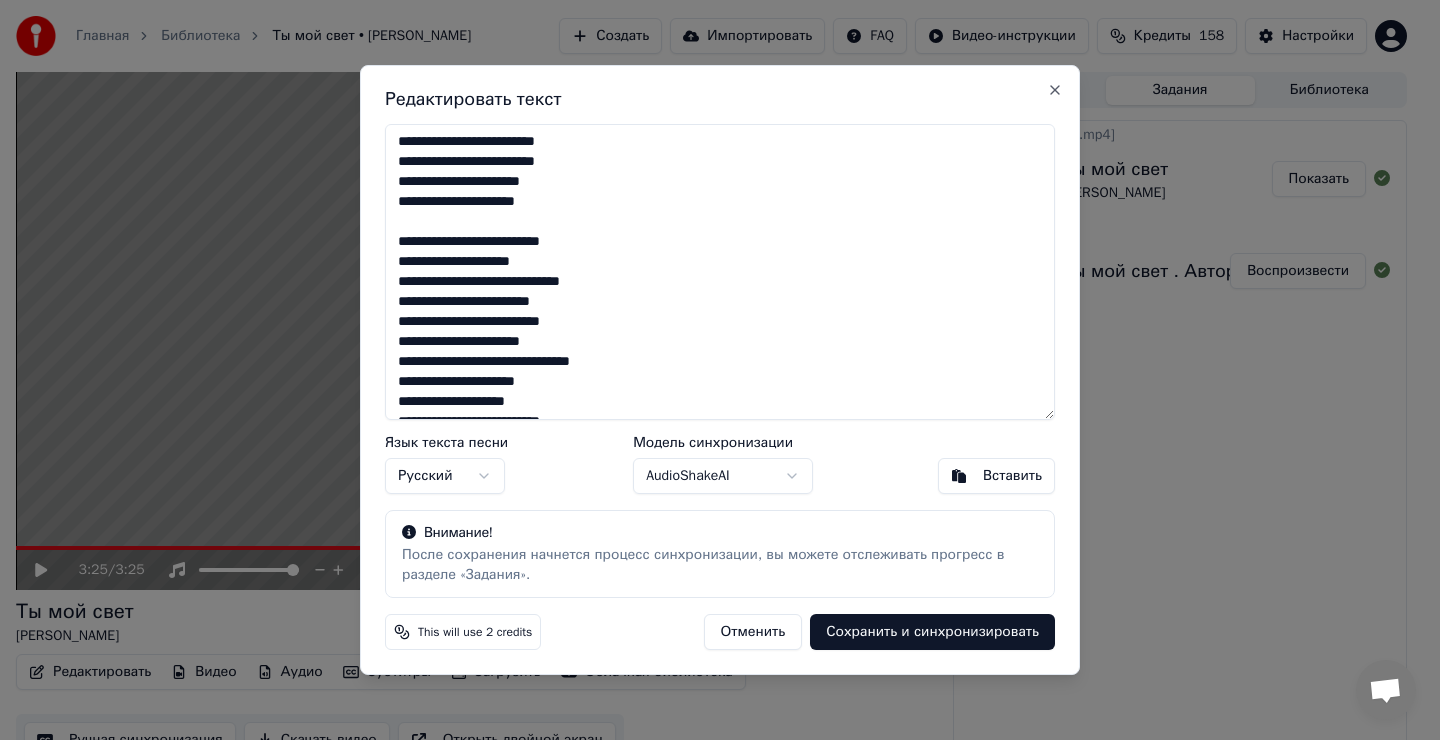 scroll, scrollTop: 100, scrollLeft: 0, axis: vertical 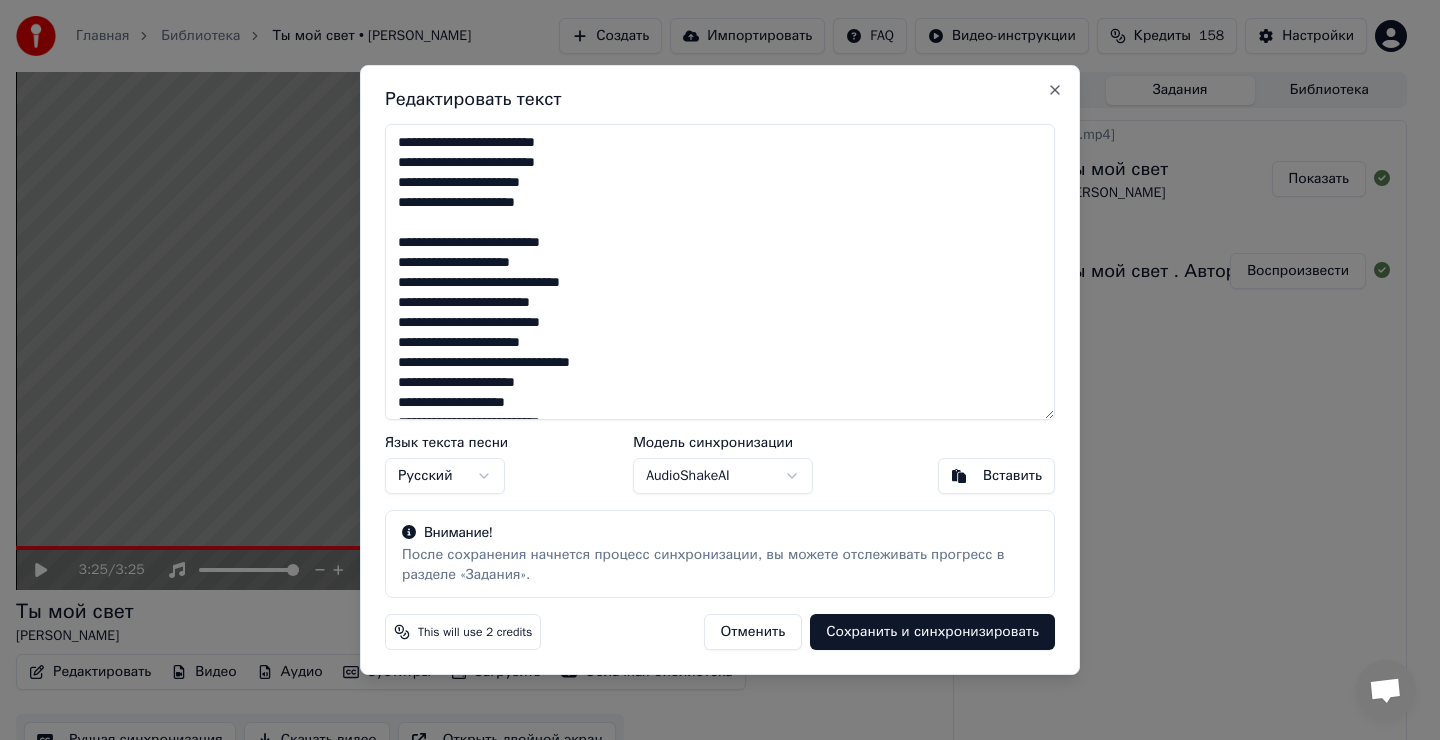 click on "**********" at bounding box center [720, 272] 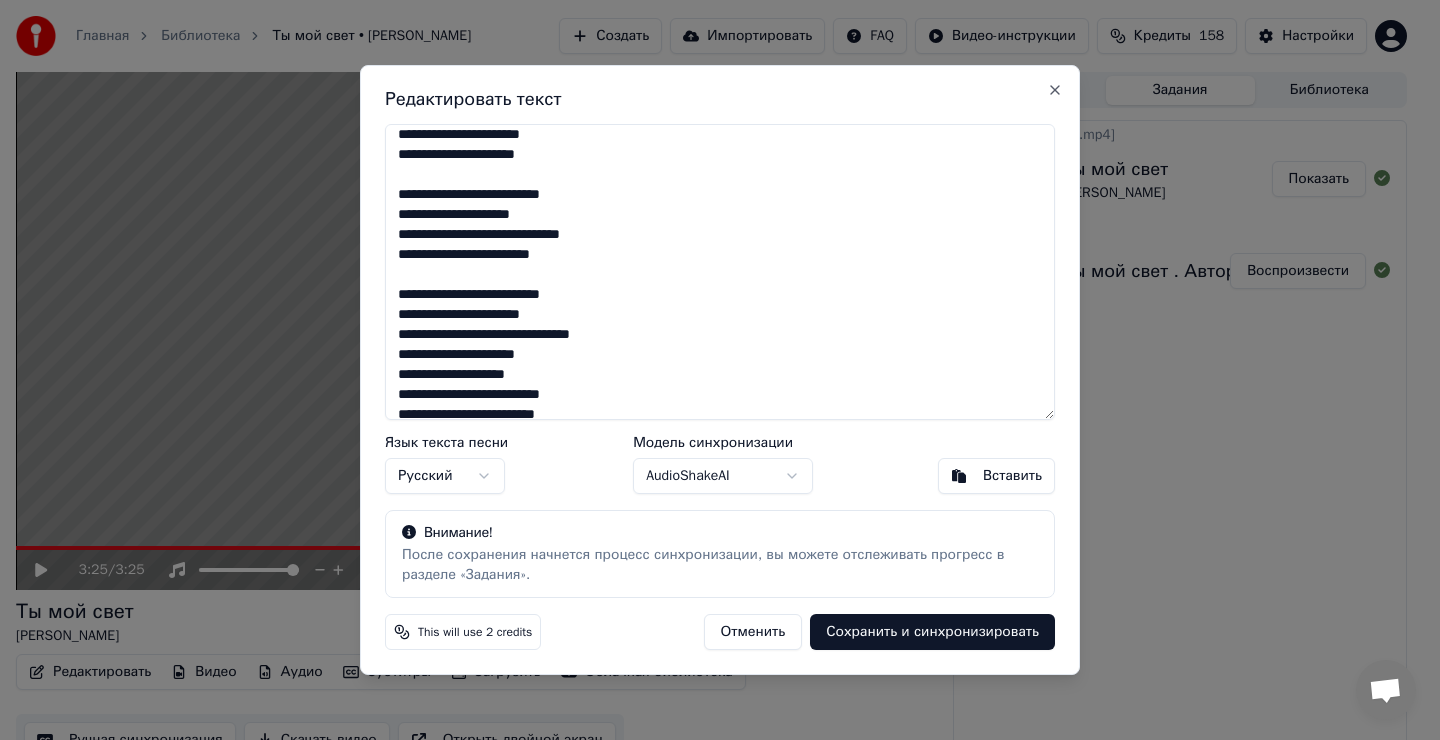scroll, scrollTop: 200, scrollLeft: 0, axis: vertical 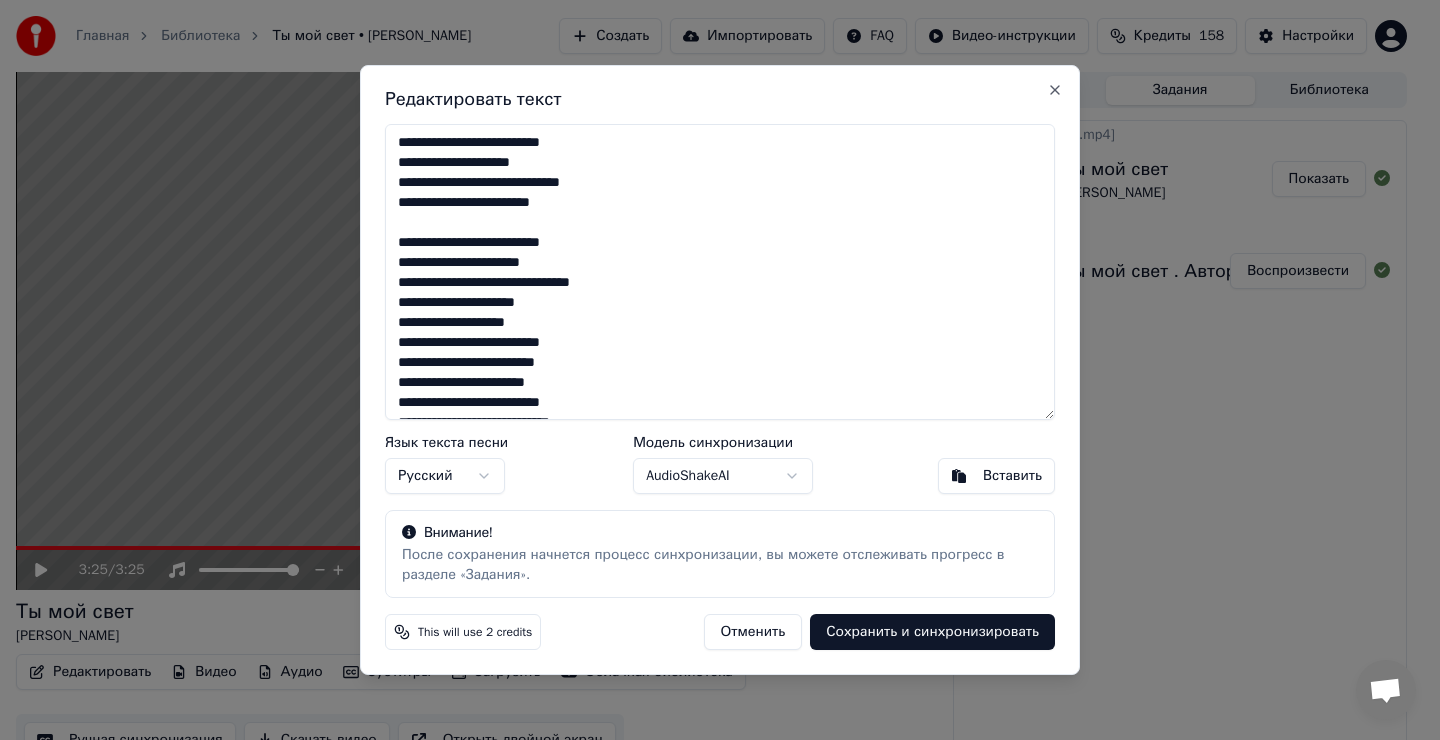 click on "**********" at bounding box center (720, 272) 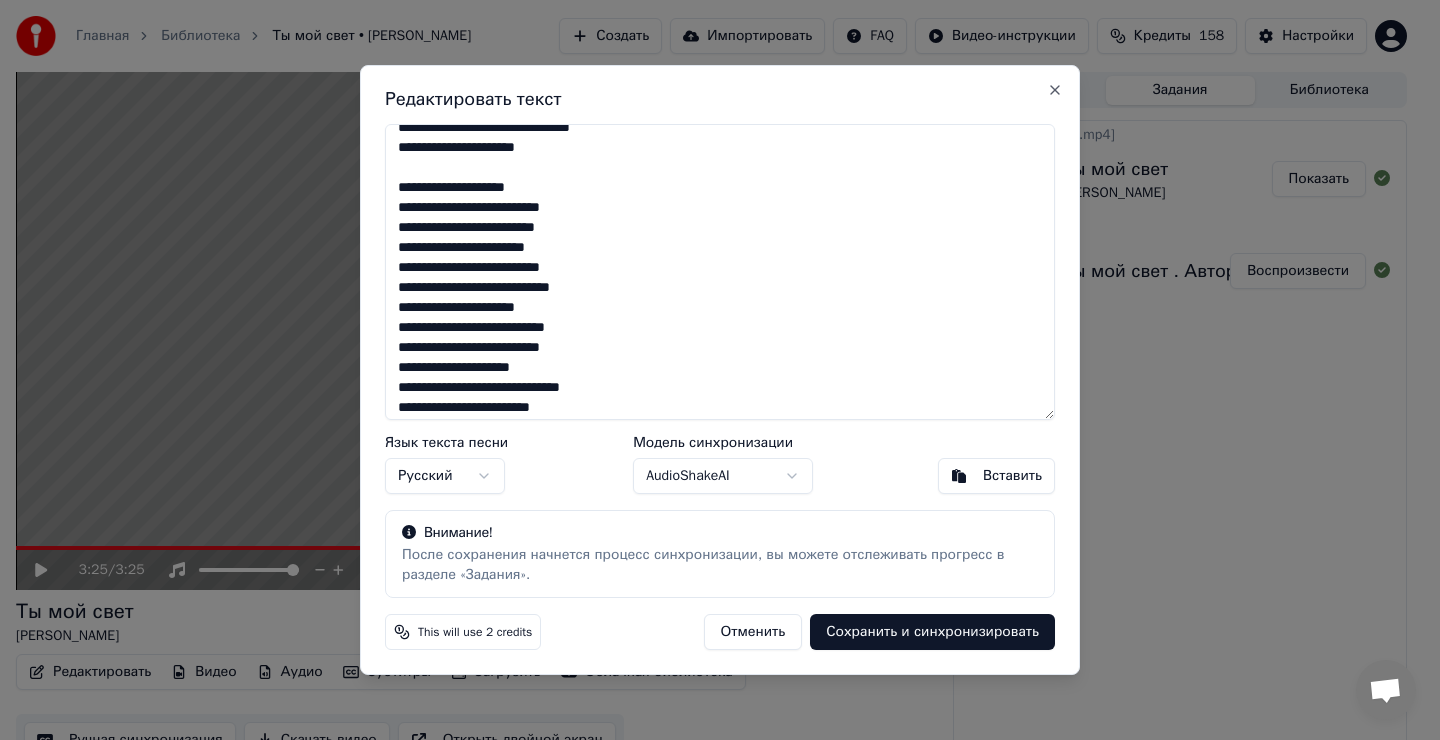 scroll, scrollTop: 300, scrollLeft: 0, axis: vertical 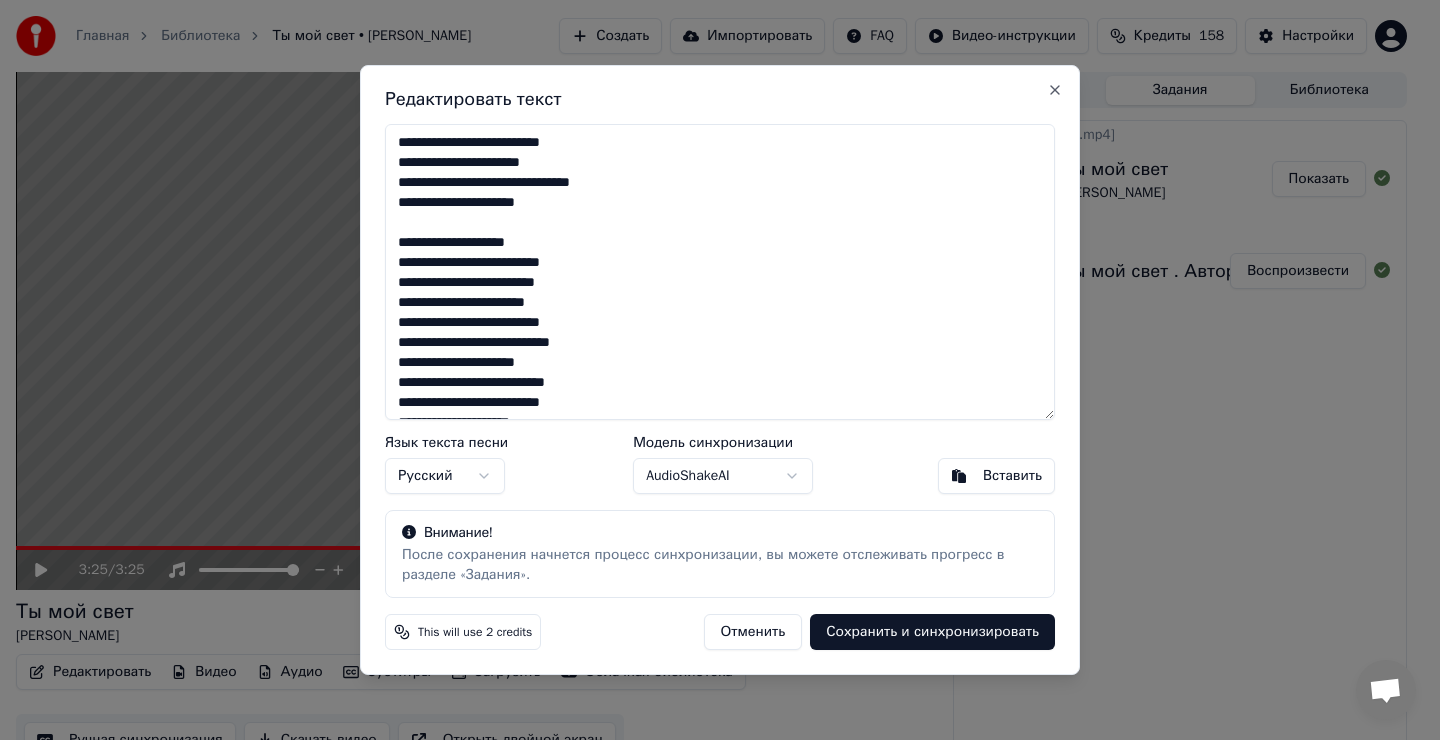 click on "**********" at bounding box center (720, 272) 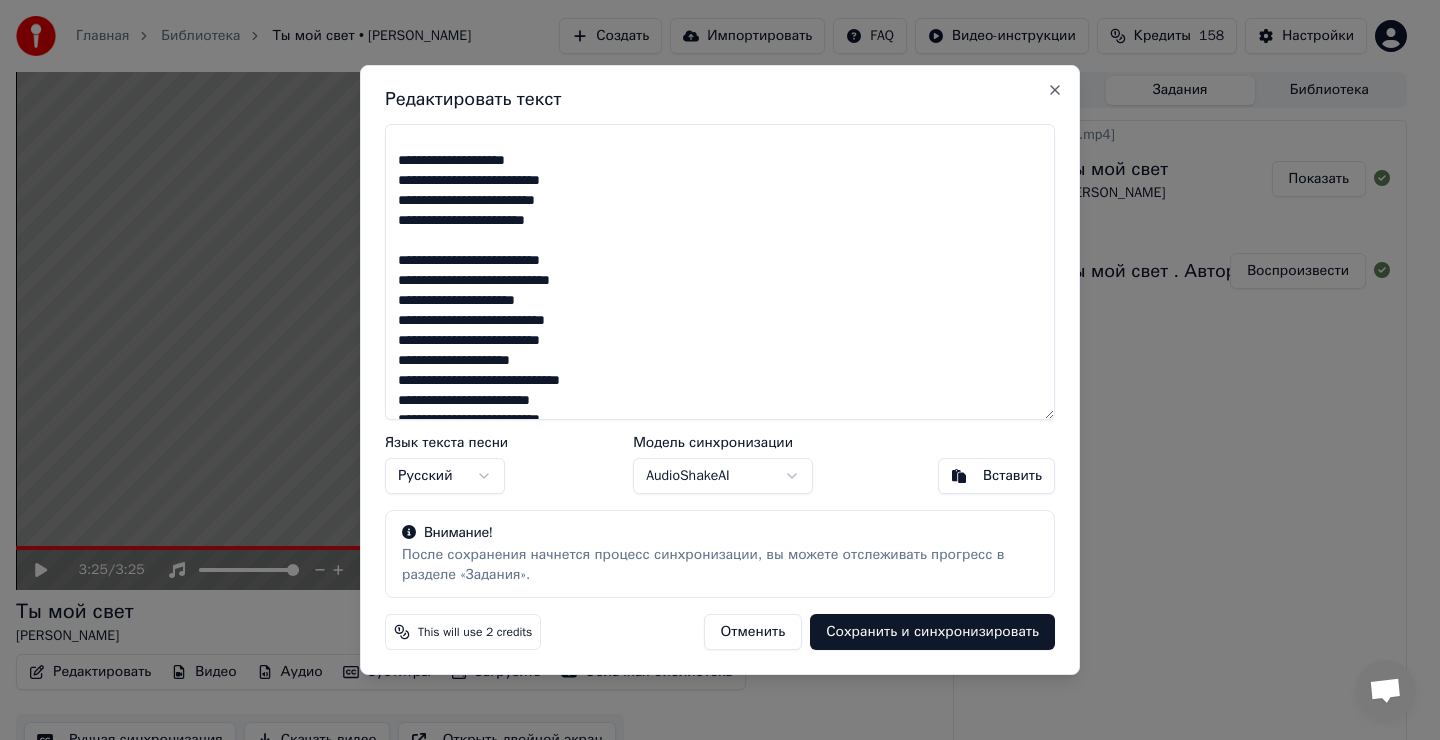 scroll, scrollTop: 400, scrollLeft: 0, axis: vertical 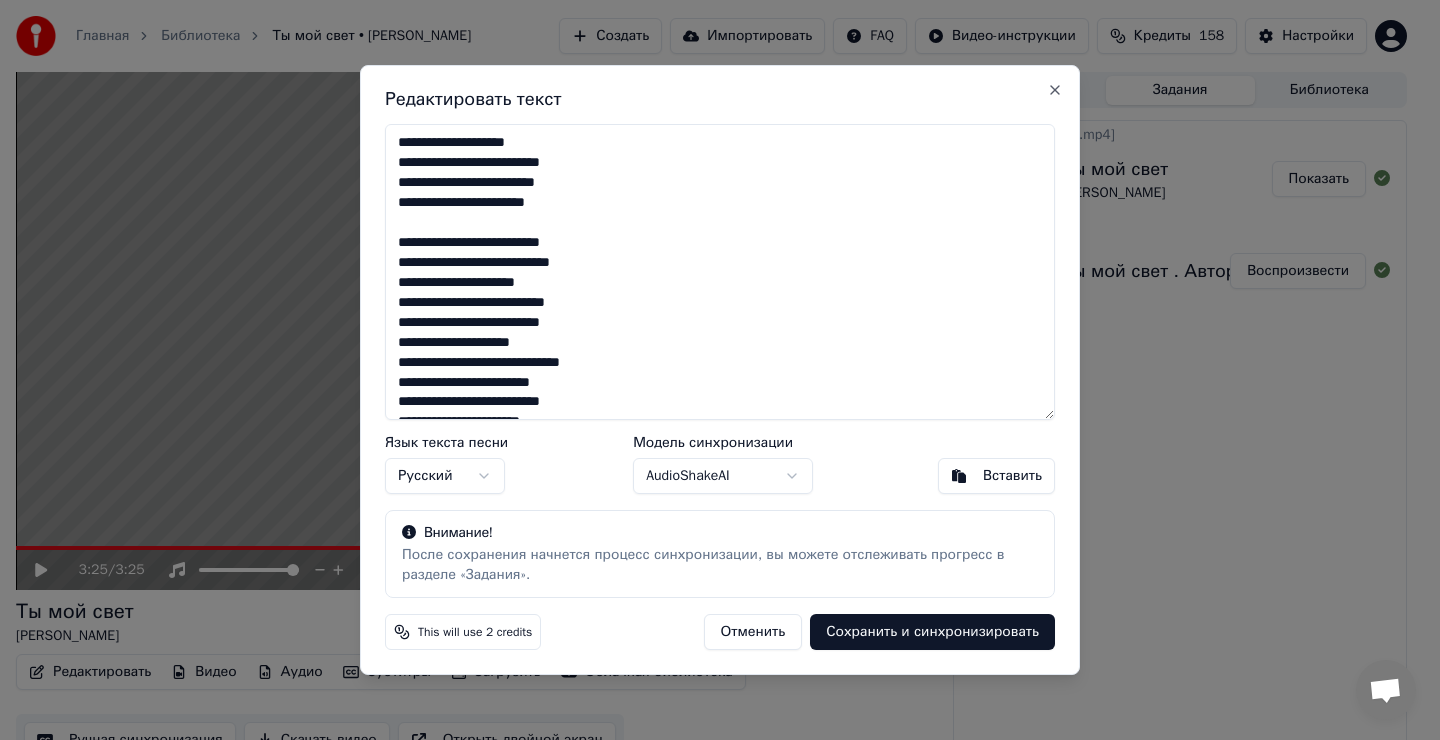 click on "**********" at bounding box center (720, 272) 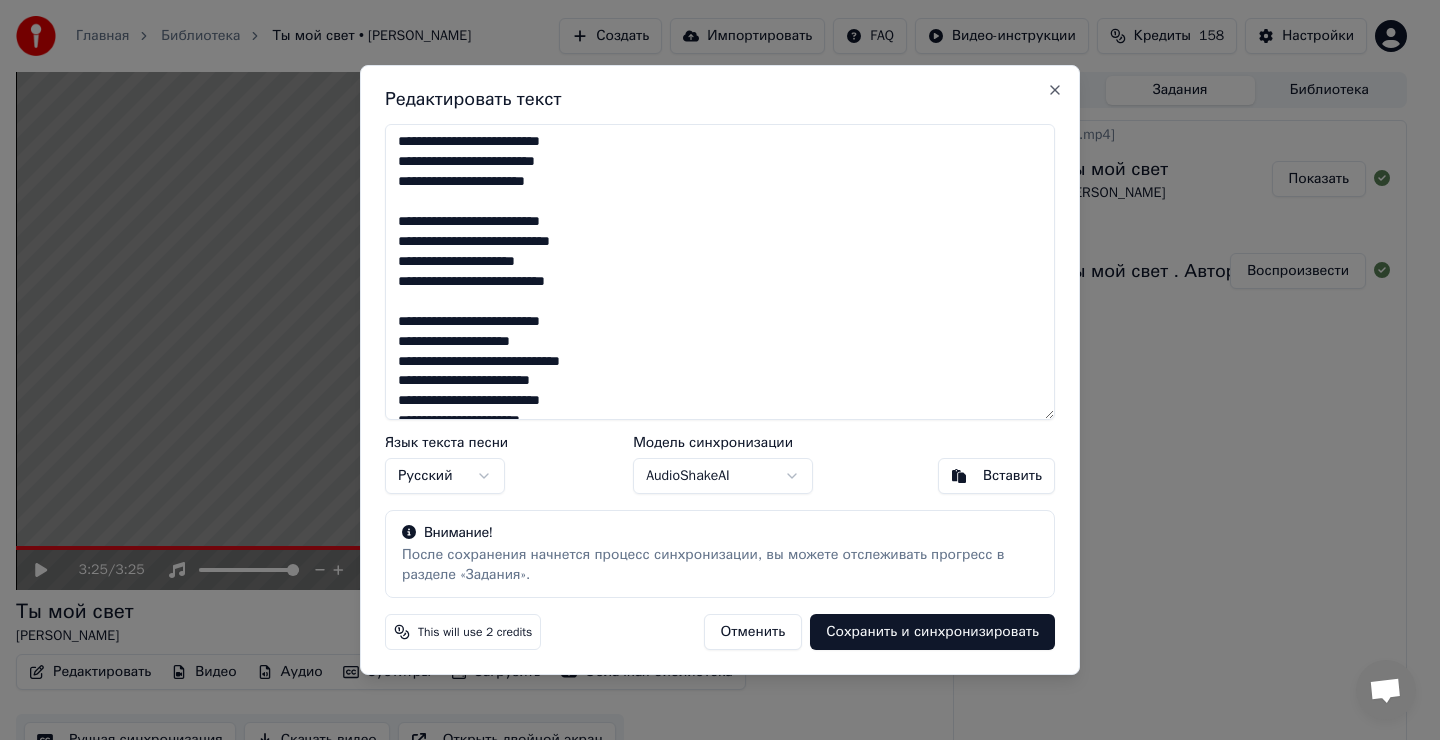 scroll, scrollTop: 481, scrollLeft: 0, axis: vertical 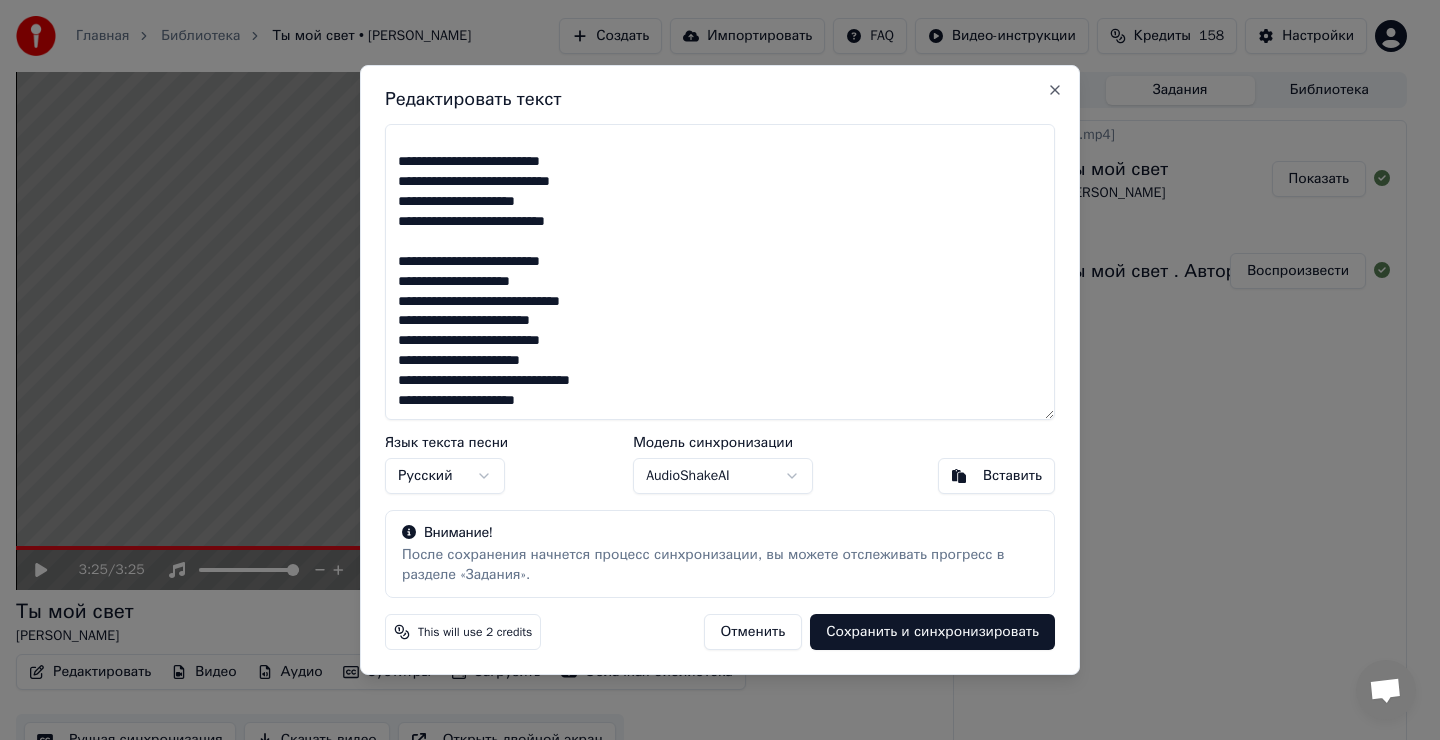 click on "**********" at bounding box center [720, 272] 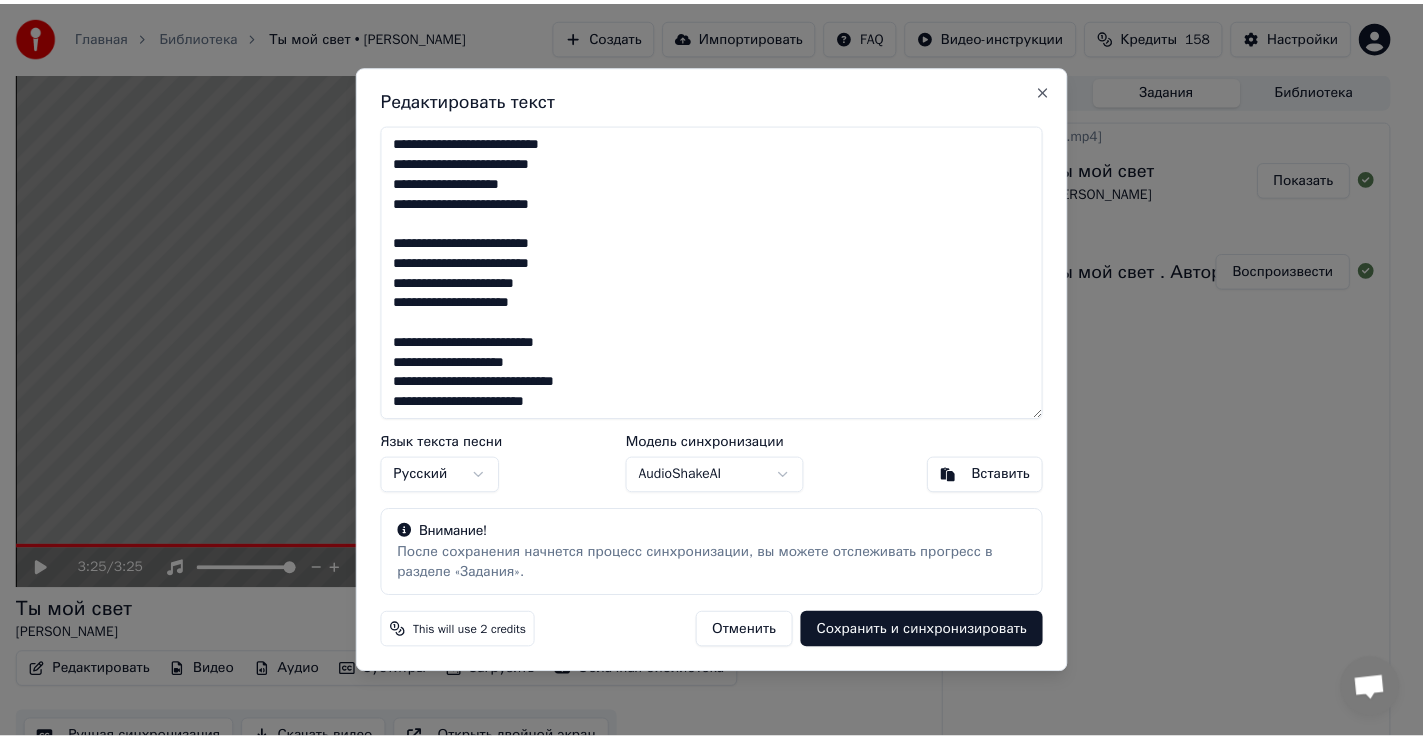 scroll, scrollTop: 0, scrollLeft: 0, axis: both 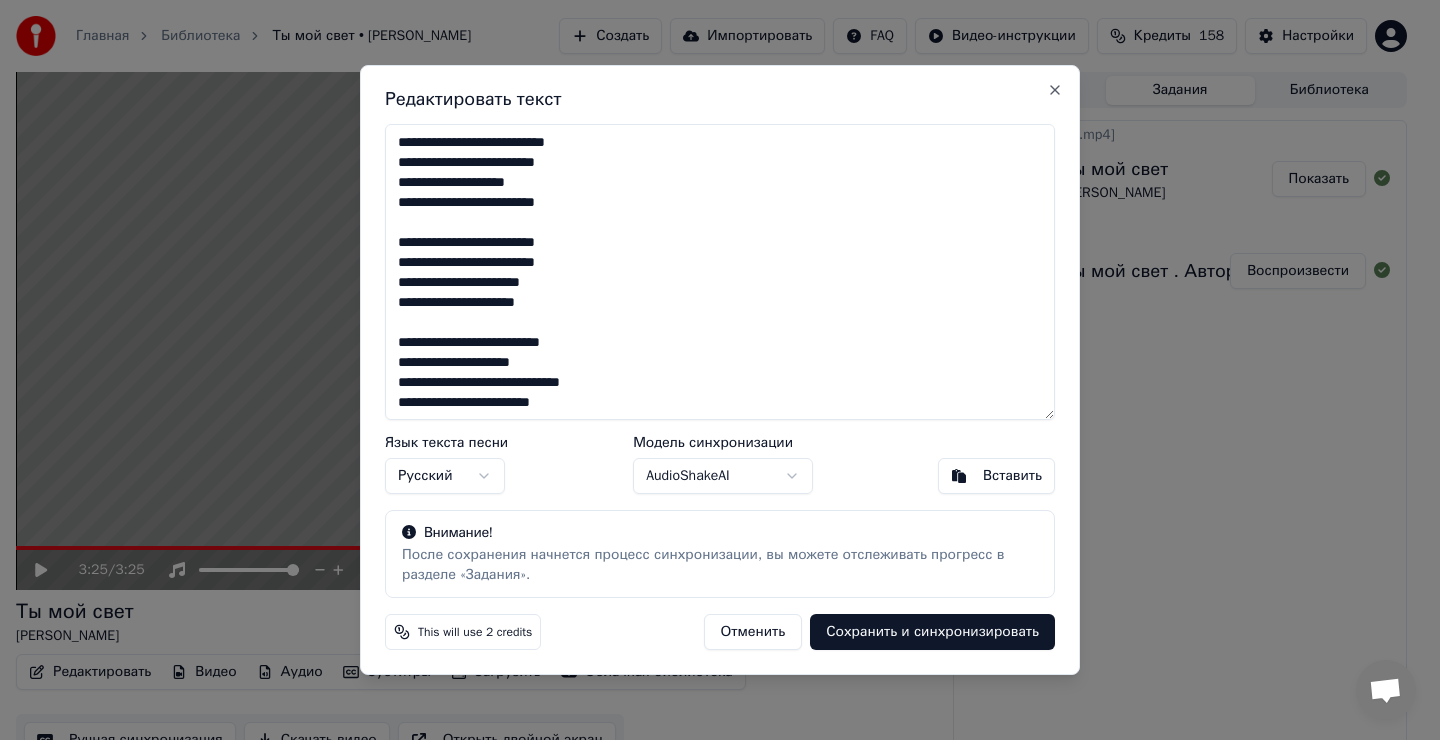 type on "**********" 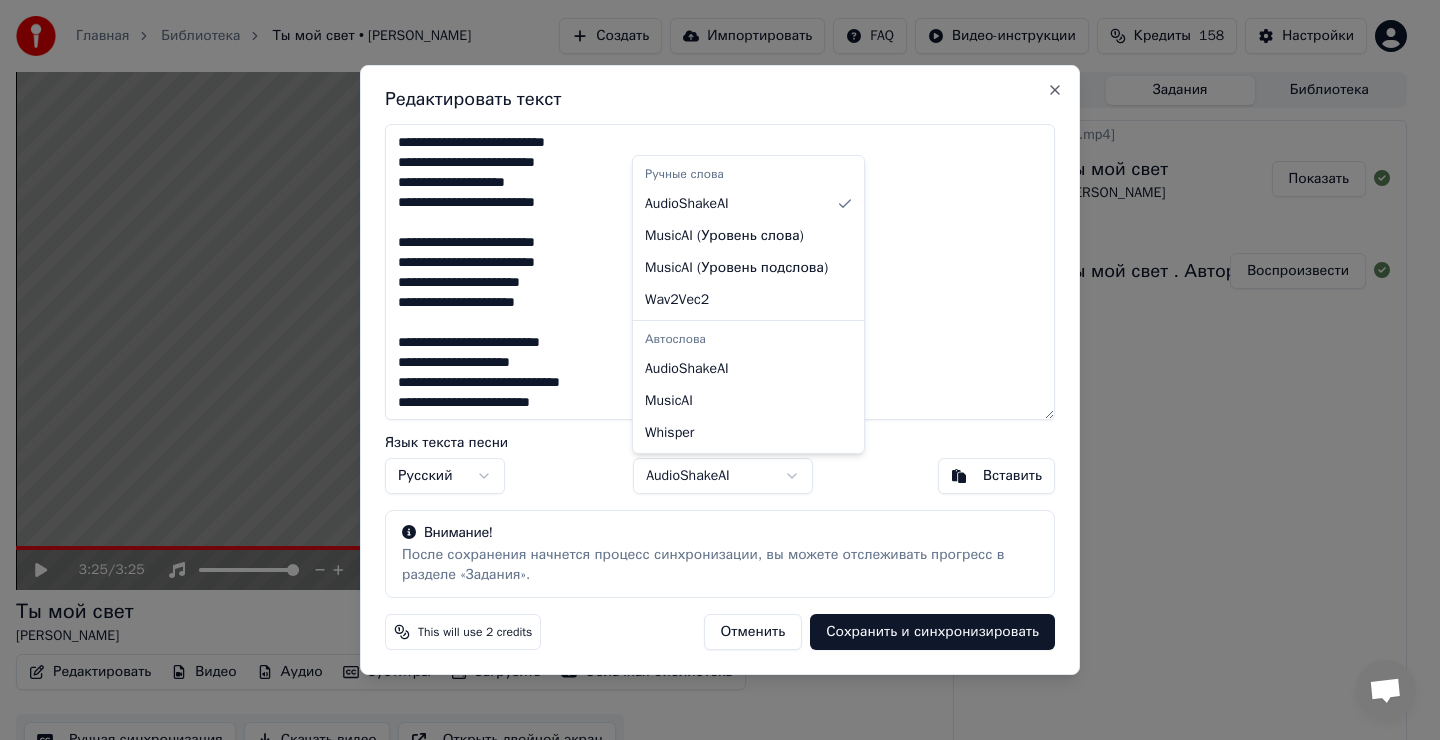 click on "Главная Библиотека Ты мой свет • [PERSON_NAME] Создать Импортировать FAQ Видео-инструкции Кредиты 158 Настройки 3:25  /  3:25 Ты мой свет [PERSON_NAME] BPM 122 Тональность Am Редактировать Видео Аудио Субтитры Загрузить Облачная библиотека Ручная синхронизация Скачать видео Открыть двойной экран Очередь ( 1 ) Задания Библиотека Экспортировать [.mp4] Ты мой свет [PERSON_NAME] Показать Создать караоке Ты мой свет . Автор. [PERSON_NAME] Воспроизвести Редактировать текст Язык текста песни Русский Модель синхронизации AudioShakeAI Вставить Внимание! This will use 2 credits Отменить Close ) )" at bounding box center (711, 370) 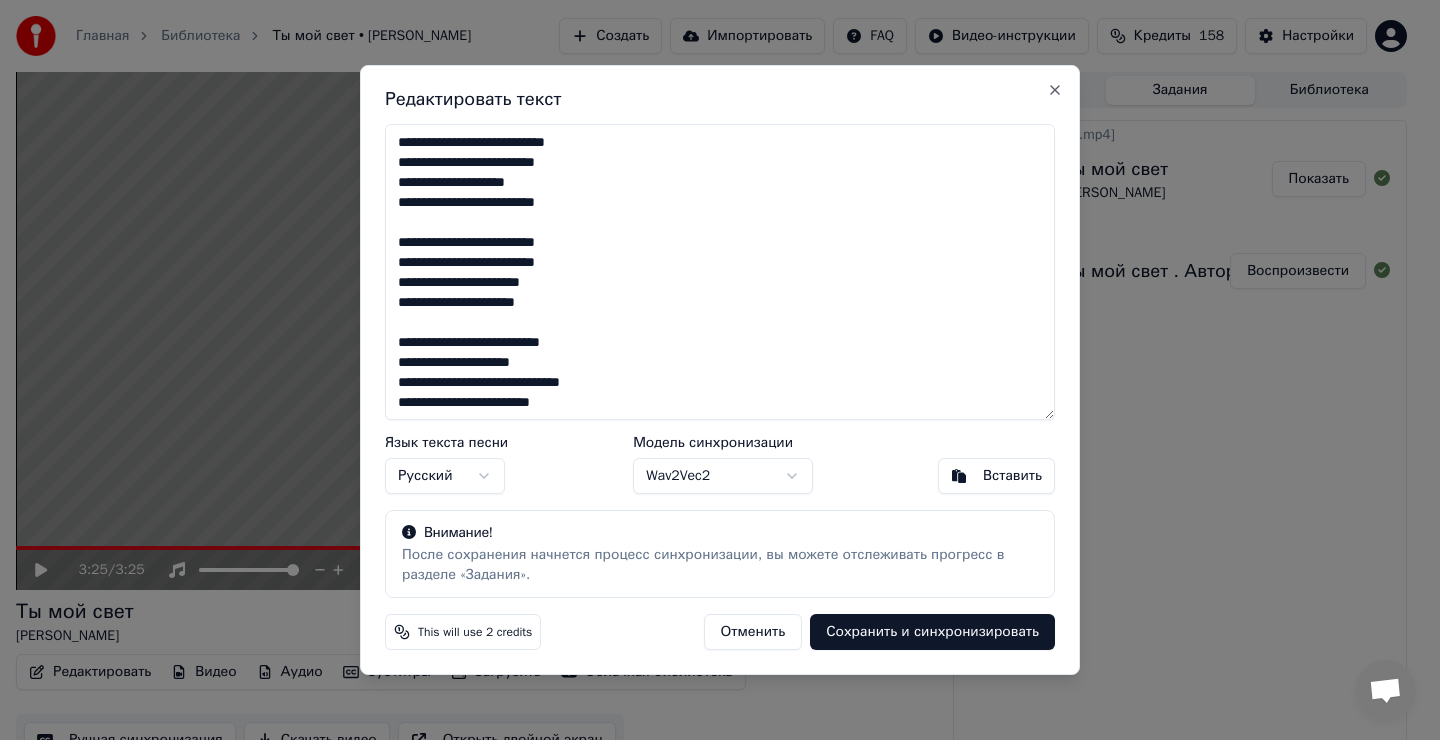 click on "Сохранить и синхронизировать" at bounding box center (932, 632) 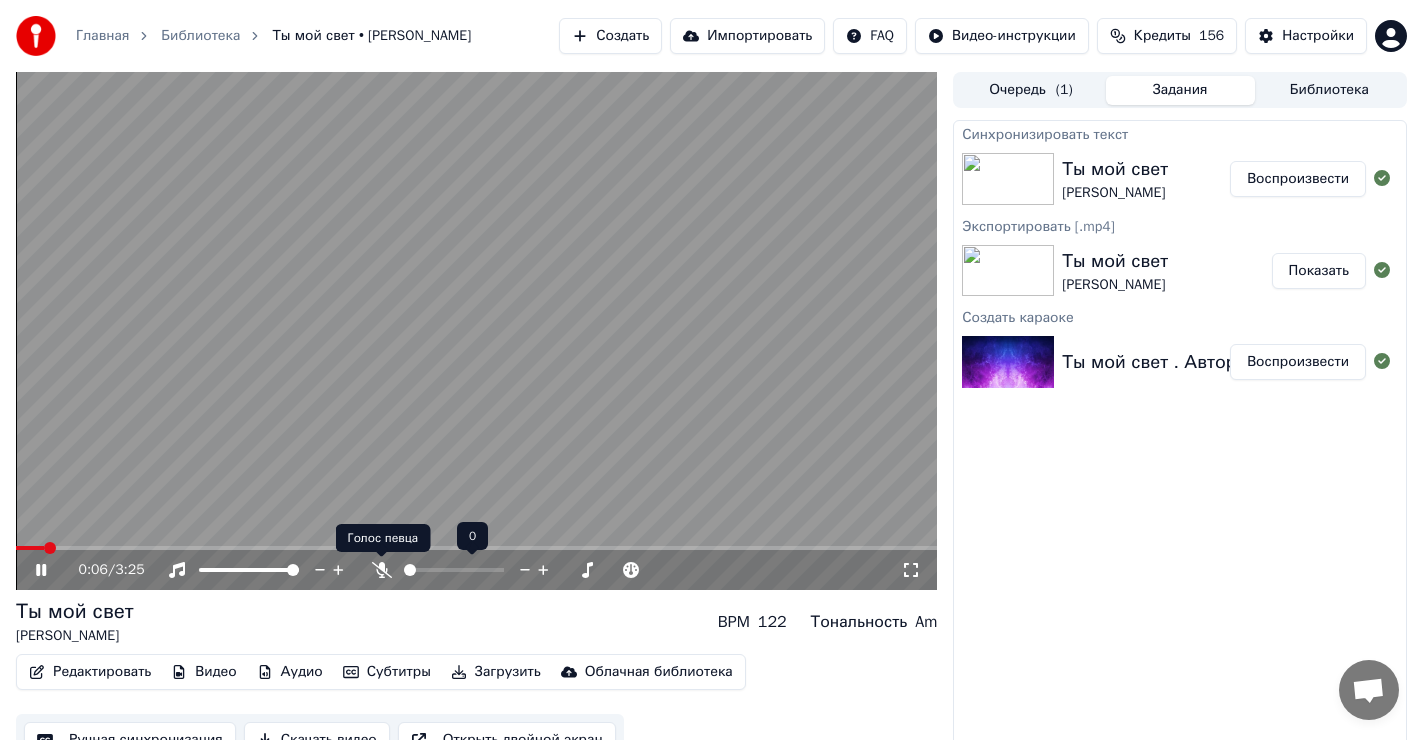 drag, startPoint x: 388, startPoint y: 577, endPoint x: 377, endPoint y: 568, distance: 14.21267 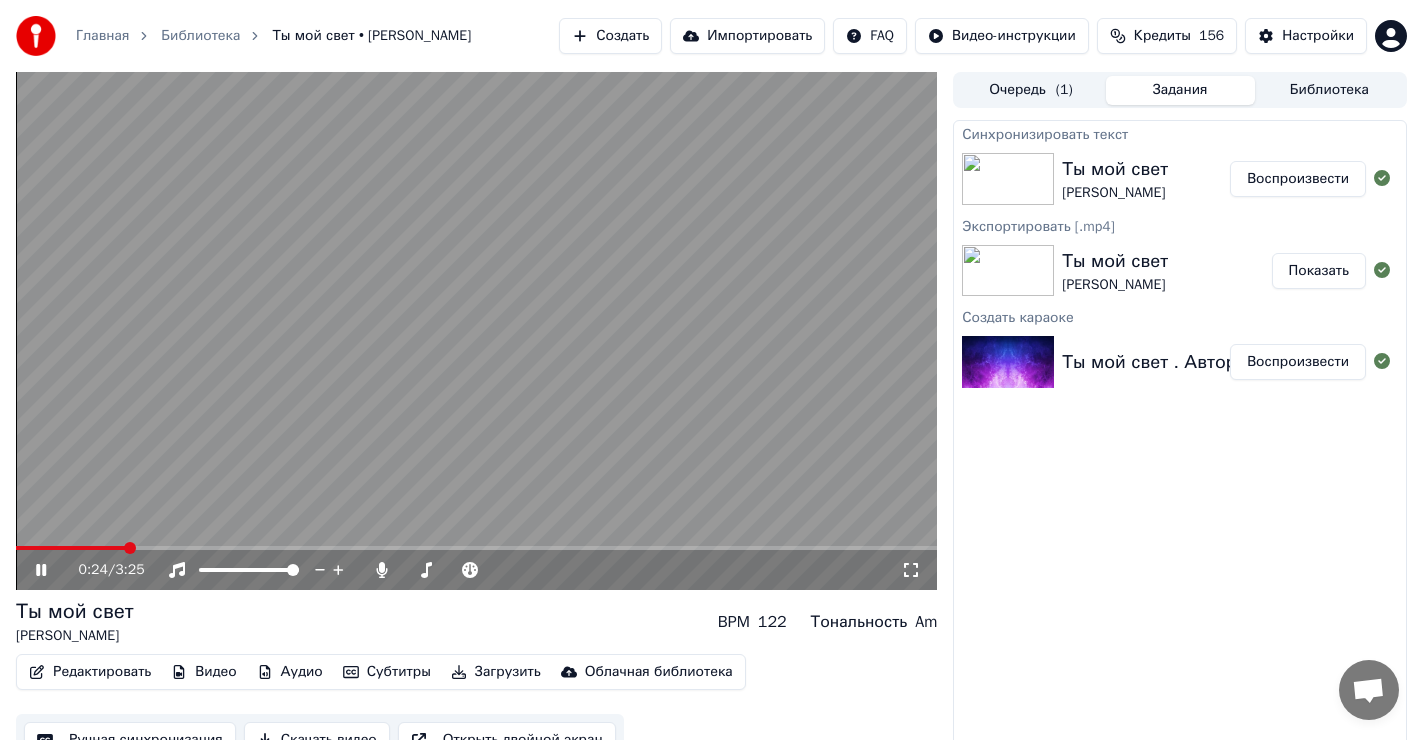 click 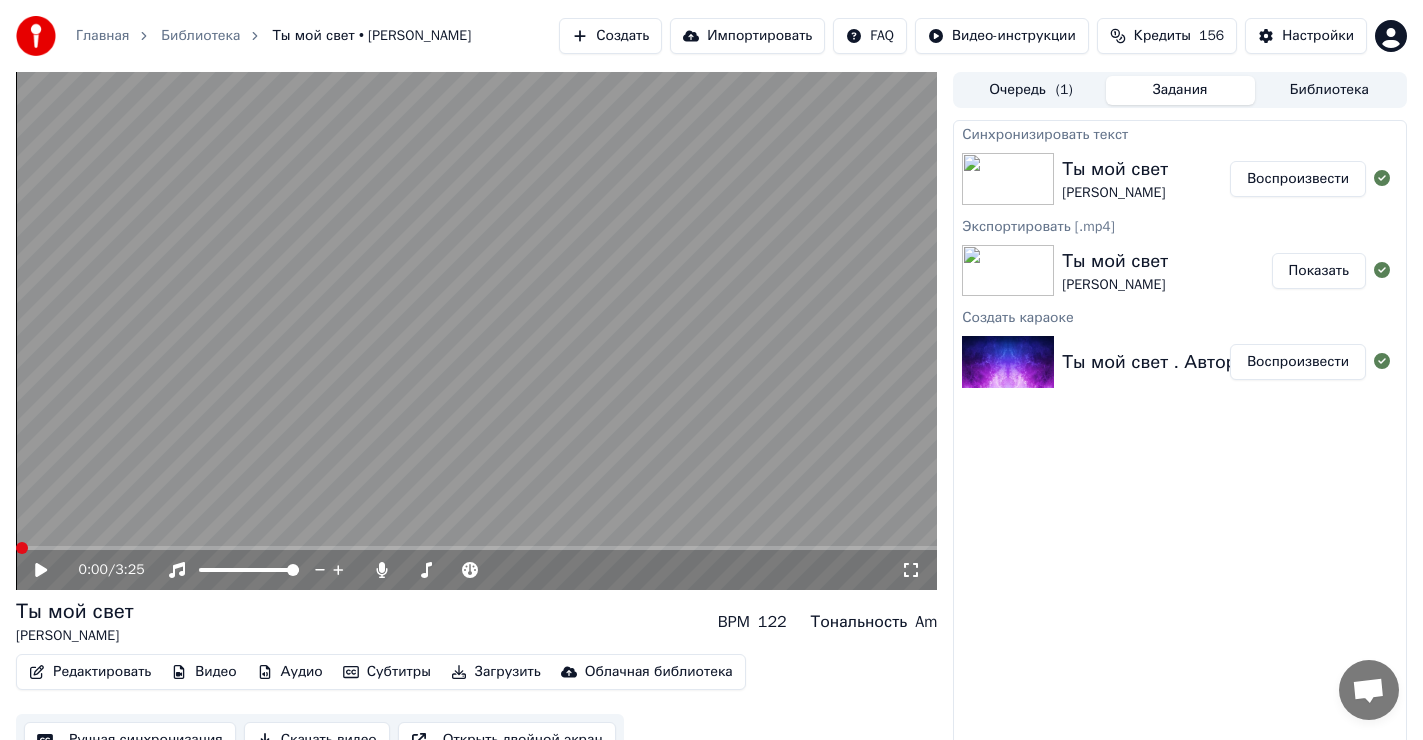 click at bounding box center (22, 548) 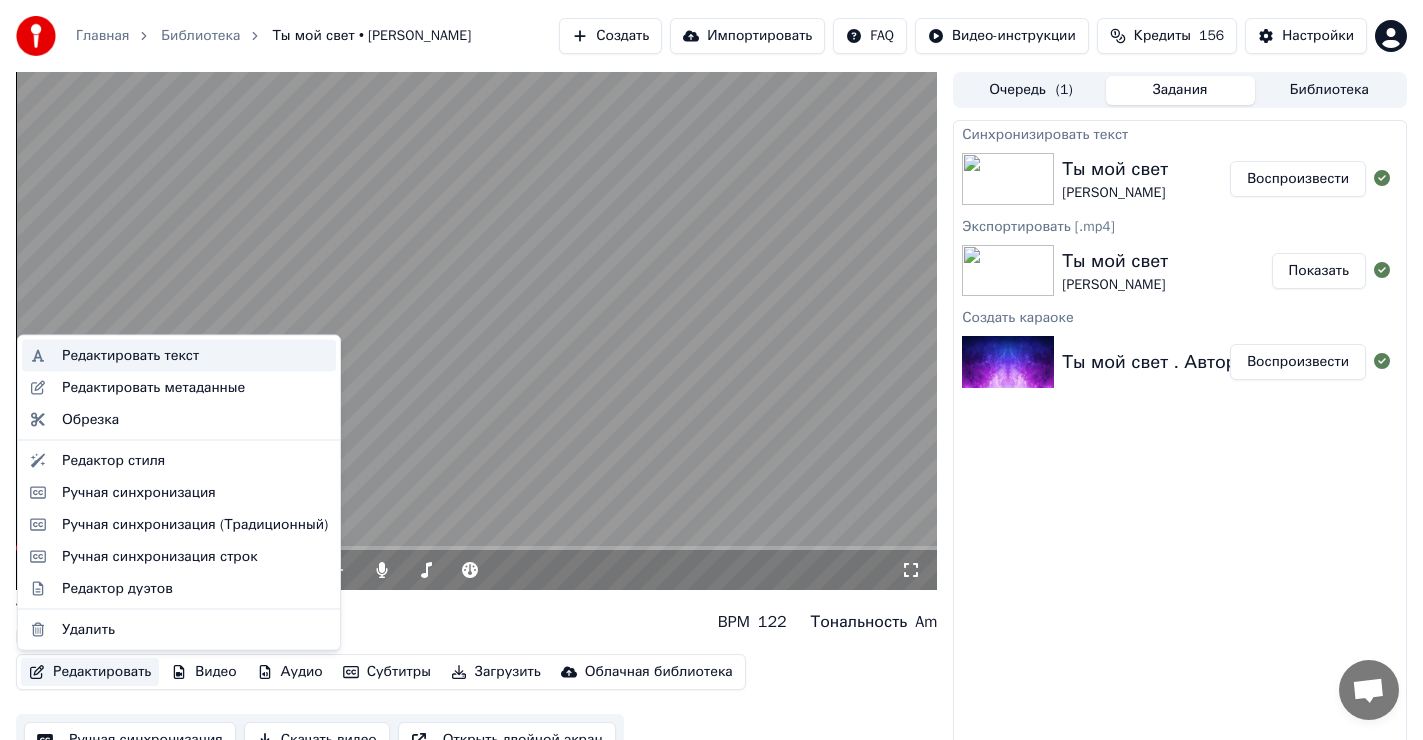 click on "Редактировать текст" at bounding box center [130, 356] 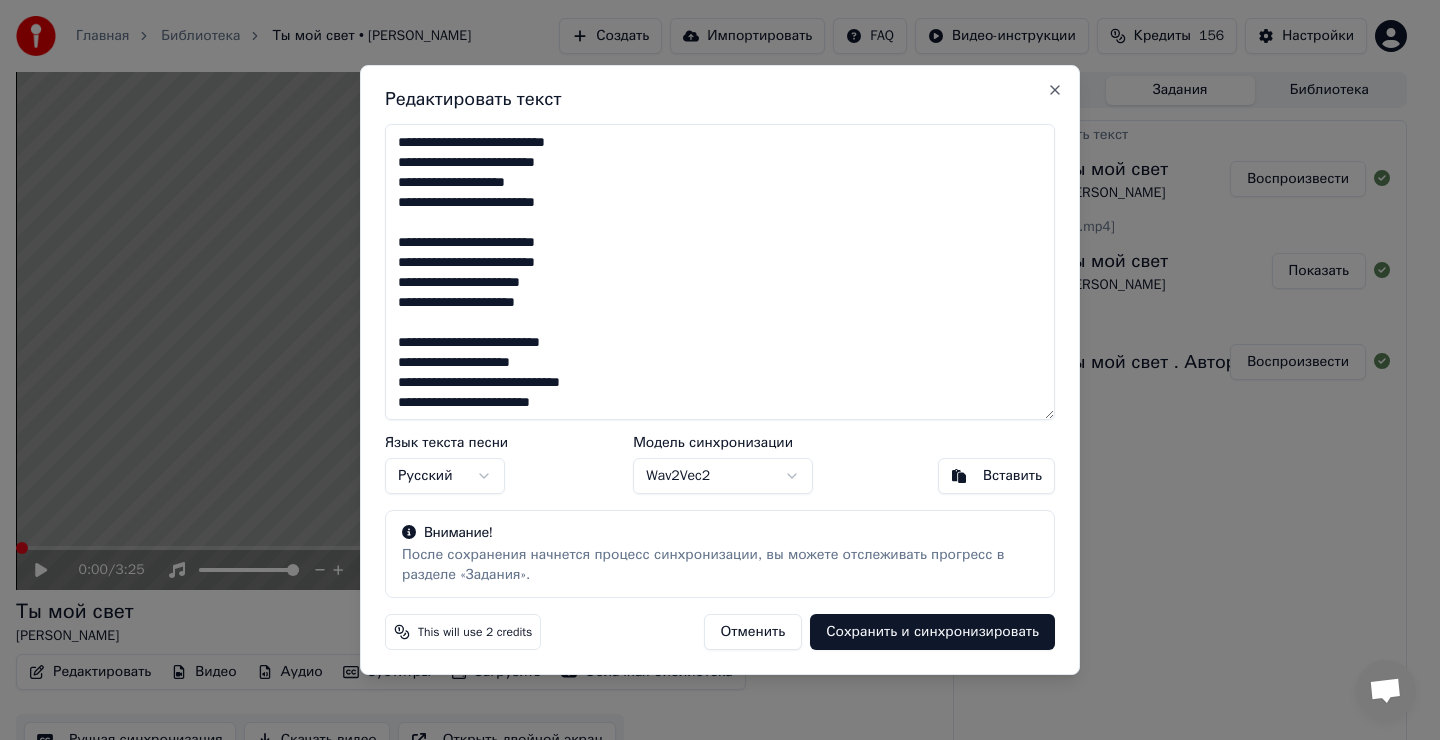 click on "Главная Библиотека Ты мой свет • [PERSON_NAME] Создать Импортировать FAQ Видео-инструкции Кредиты 156 Настройки 0:00  /  3:25 Ты мой свет [PERSON_NAME] BPM 122 Тональность Am Редактировать Видео Аудио Субтитры Загрузить Облачная библиотека Ручная синхронизация Скачать видео Открыть двойной экран Очередь ( 1 ) Задания Библиотека Синхронизировать текст Ты мой свет [PERSON_NAME] Воспроизвести Экспортировать [.mp4] Ты мой свет [PERSON_NAME] Показать Создать караоке Ты мой свет . Автор. [PERSON_NAME] Воспроизвести Редактировать текст Язык текста песни Русский Wav2Vec2 Вставить" at bounding box center [711, 370] 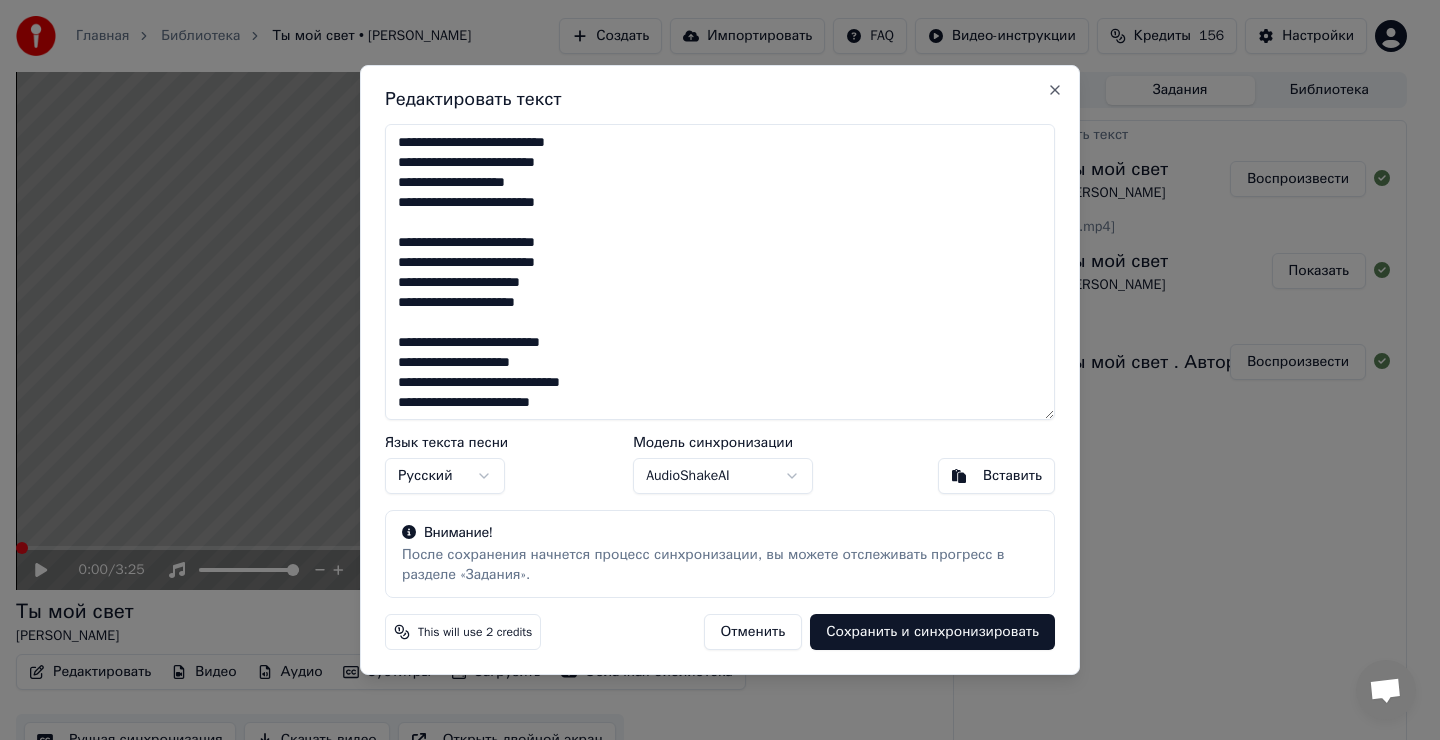 click on "Сохранить и синхронизировать" at bounding box center (932, 632) 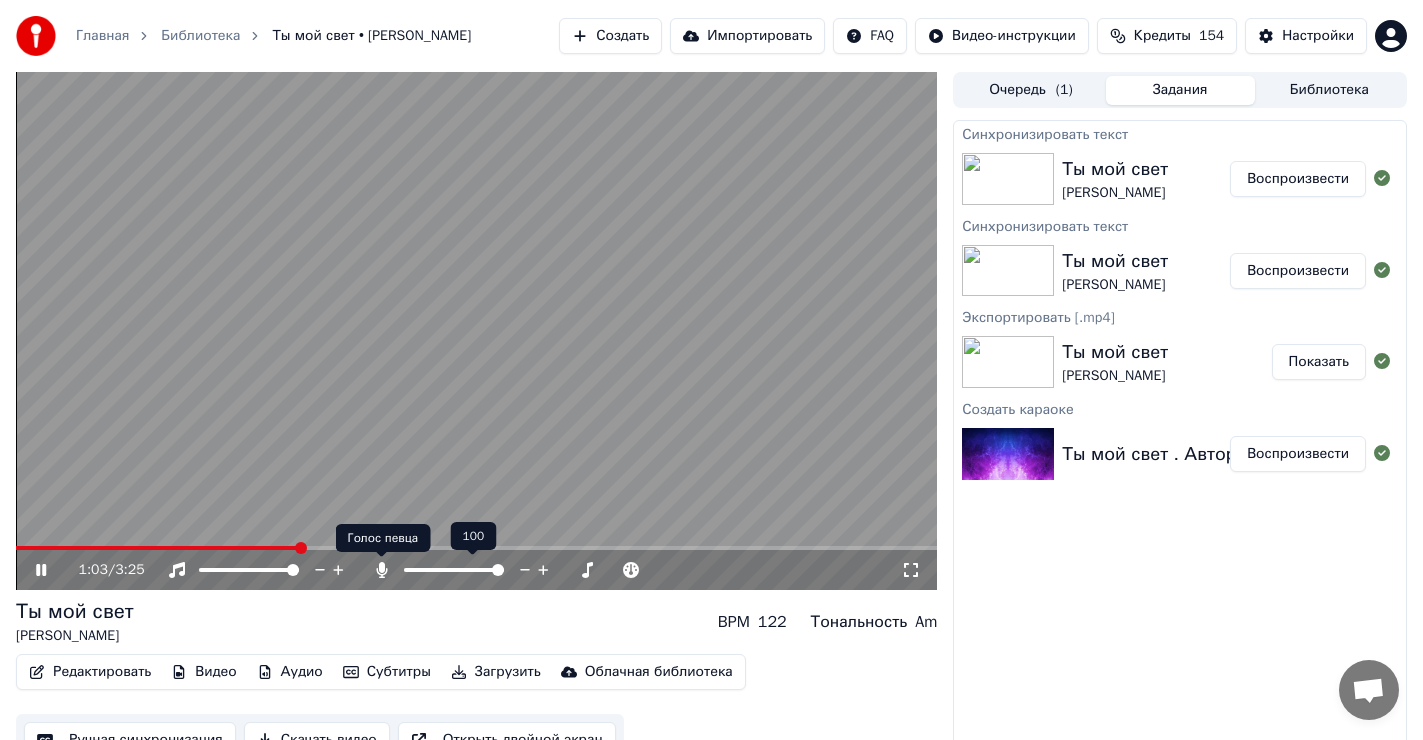 click 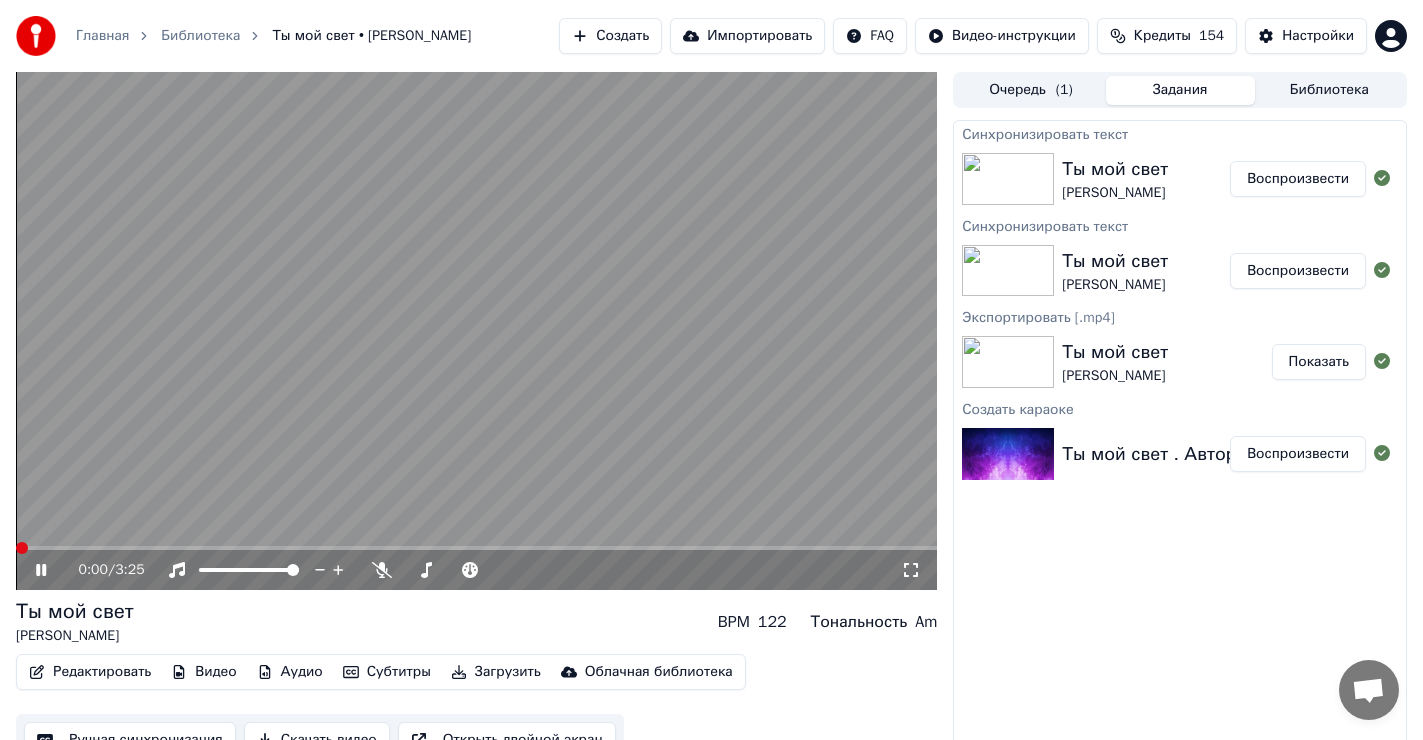 click at bounding box center [22, 548] 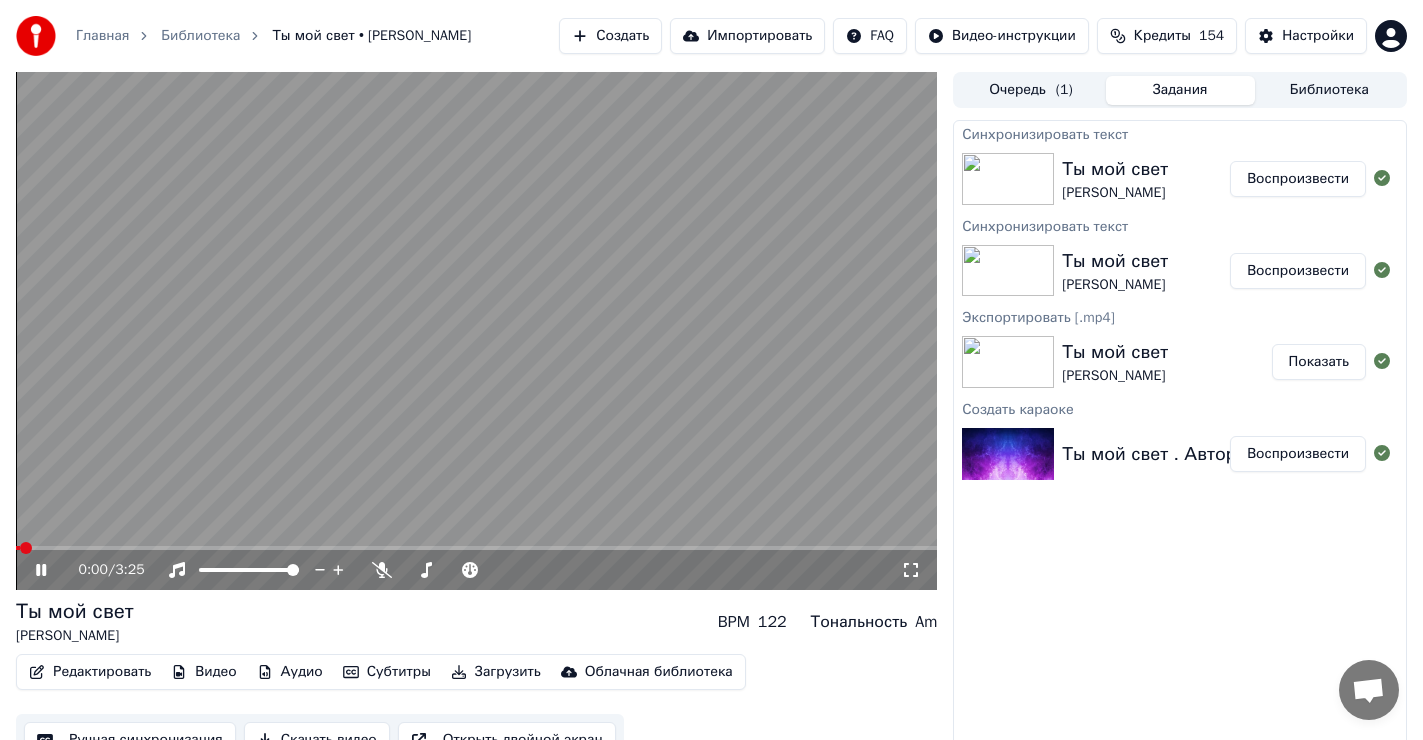 click 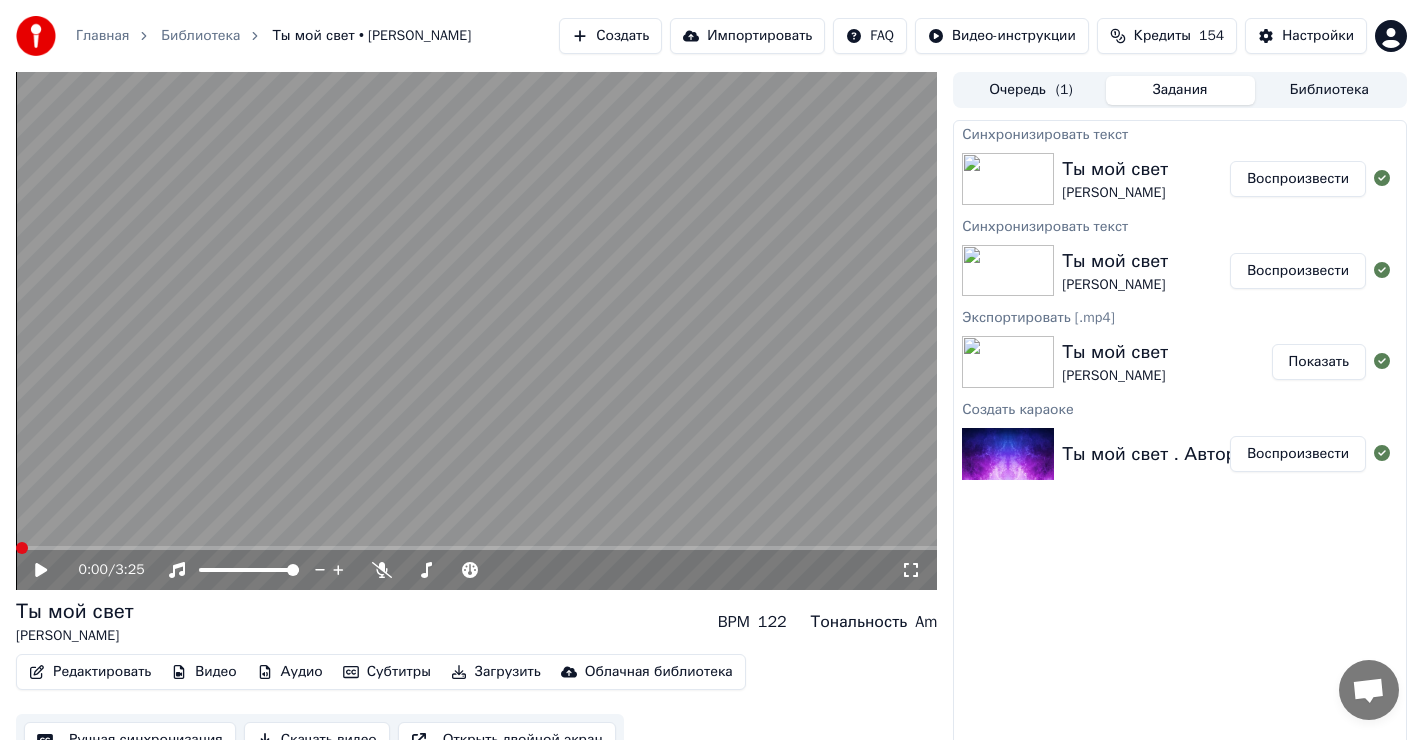 click at bounding box center [22, 548] 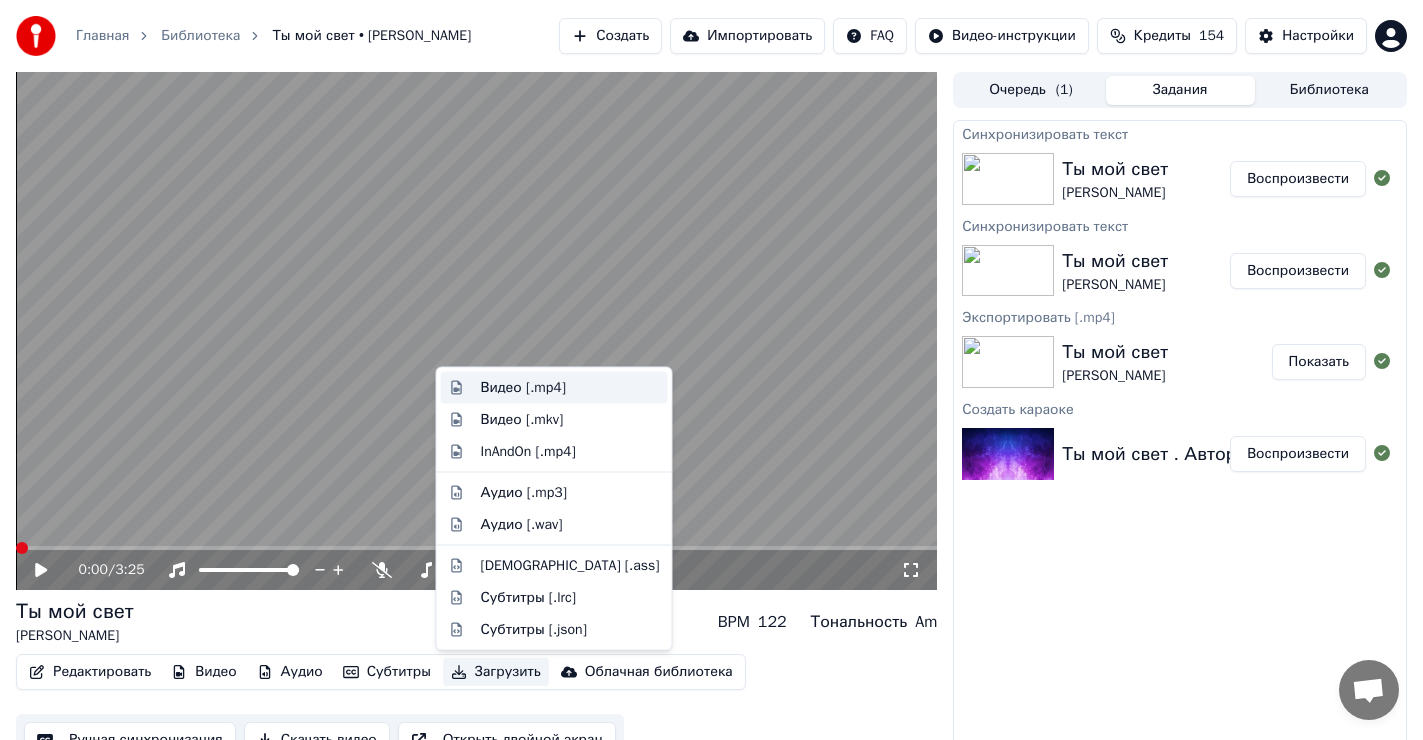 click on "Видео [.mp4]" at bounding box center [523, 388] 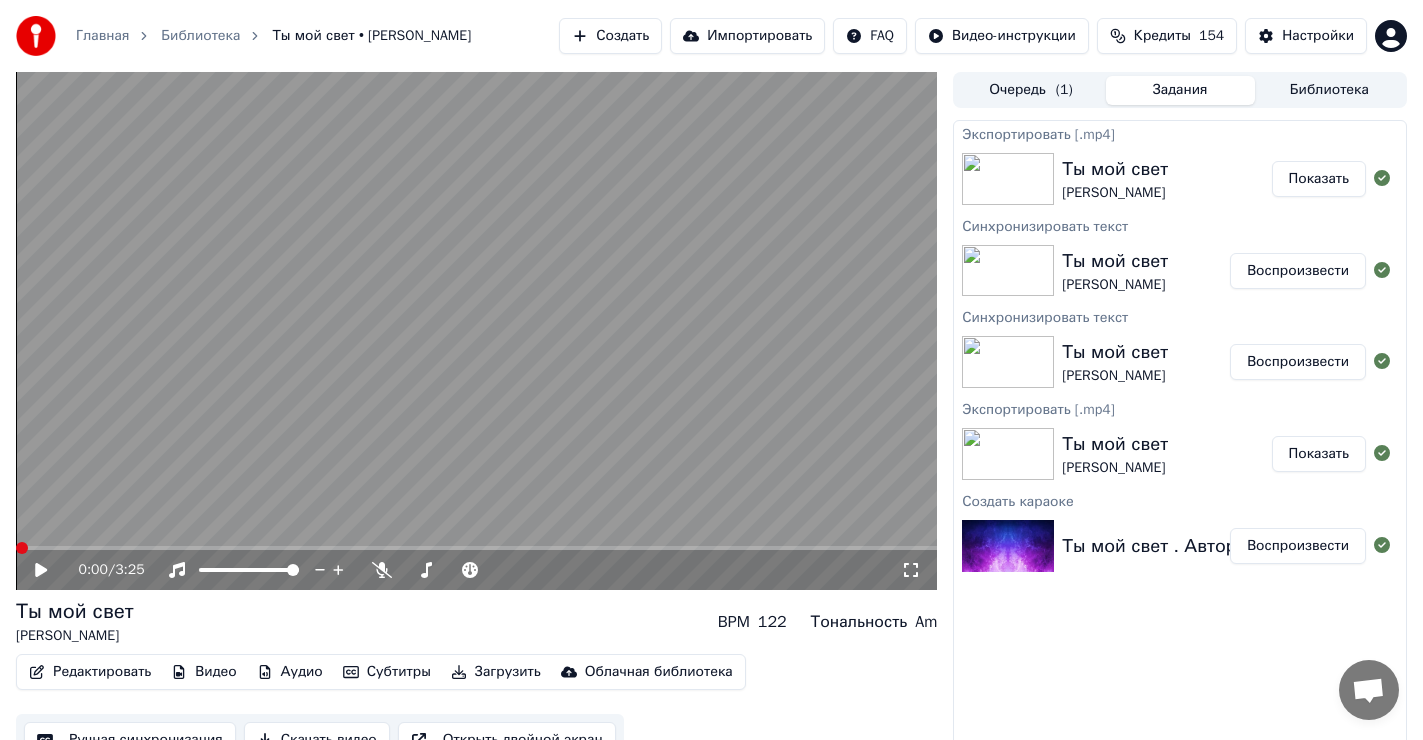 click on "Показать" at bounding box center [1319, 179] 